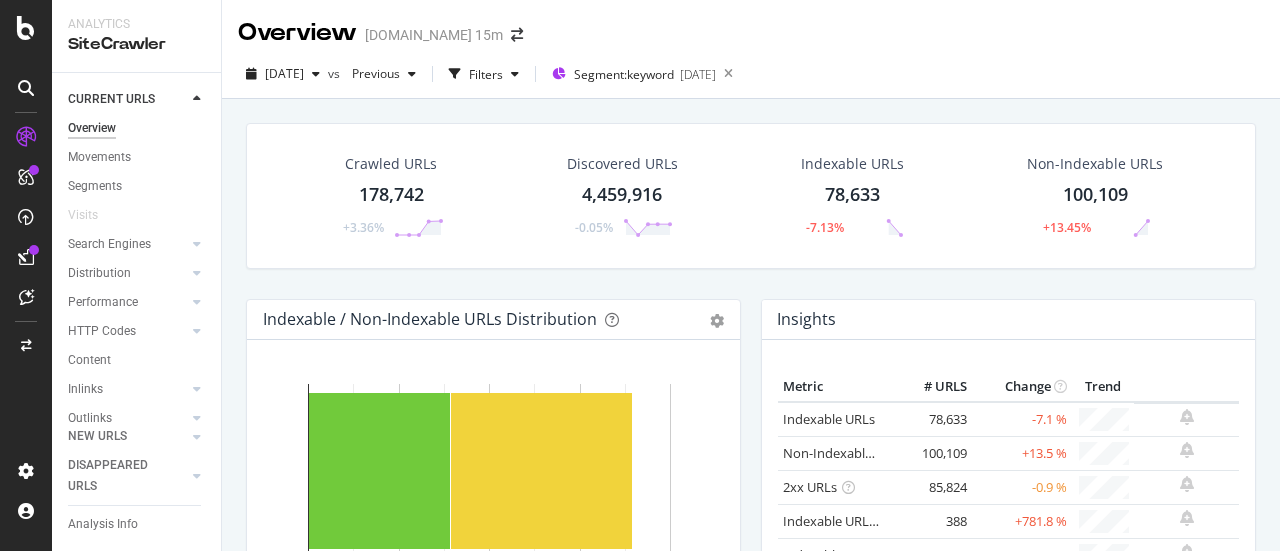 scroll, scrollTop: 0, scrollLeft: 0, axis: both 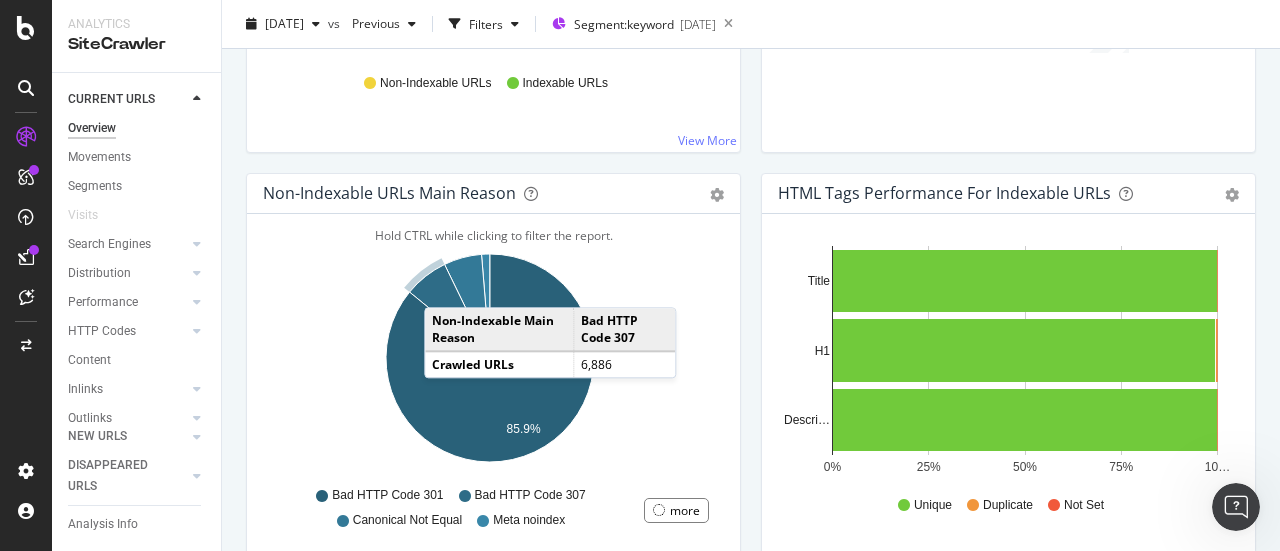 drag, startPoint x: 444, startPoint y: 285, endPoint x: 643, endPoint y: 296, distance: 199.30379 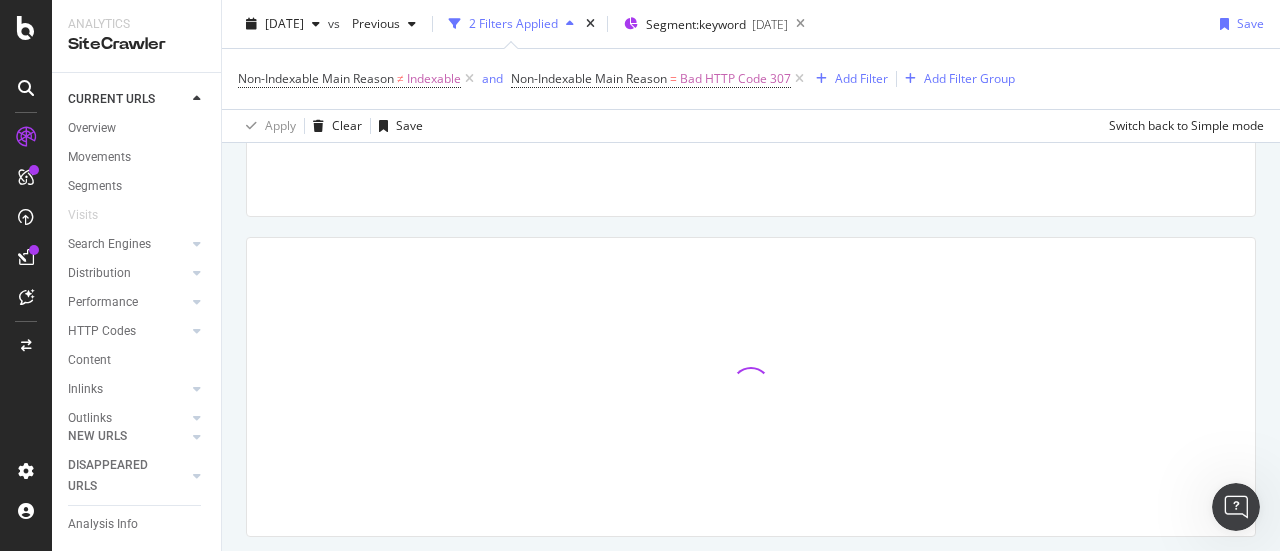 scroll, scrollTop: 264, scrollLeft: 0, axis: vertical 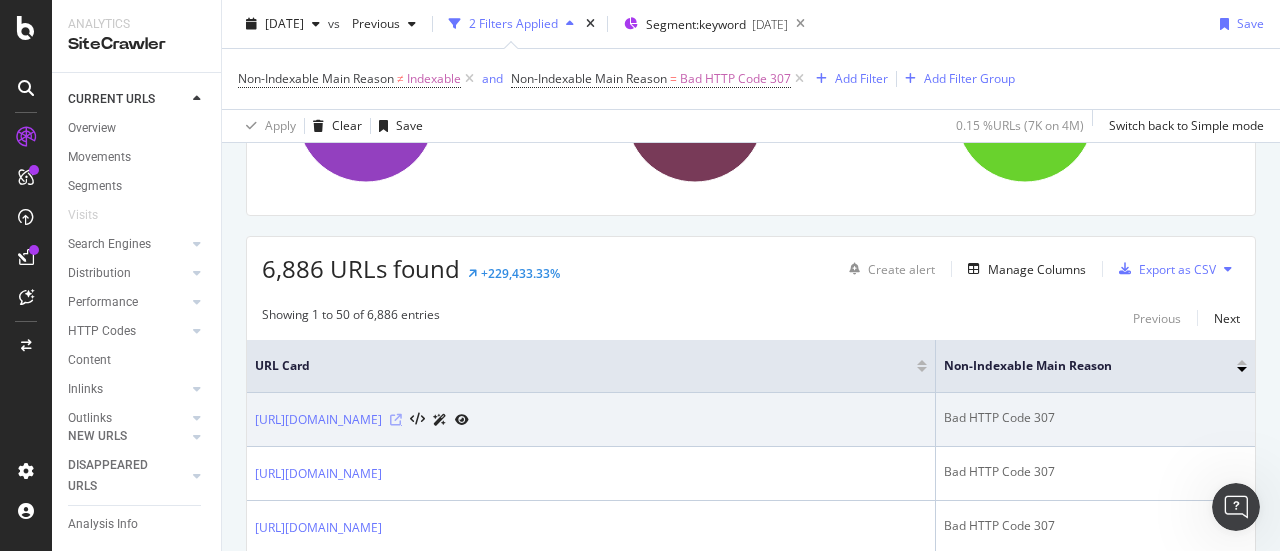 click at bounding box center (396, 420) 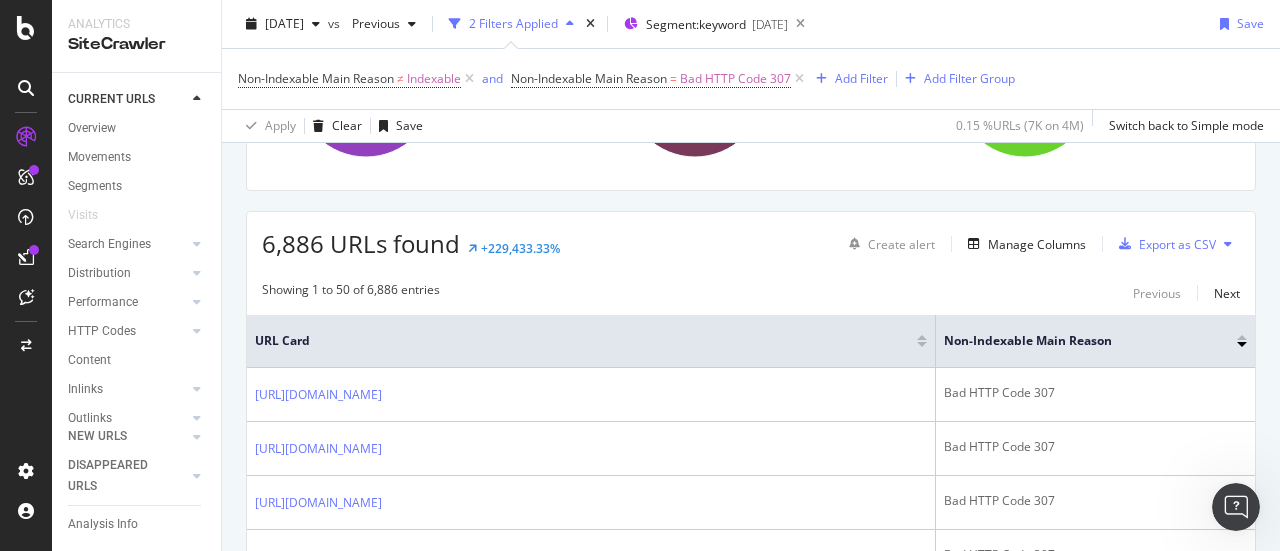 scroll, scrollTop: 302, scrollLeft: 0, axis: vertical 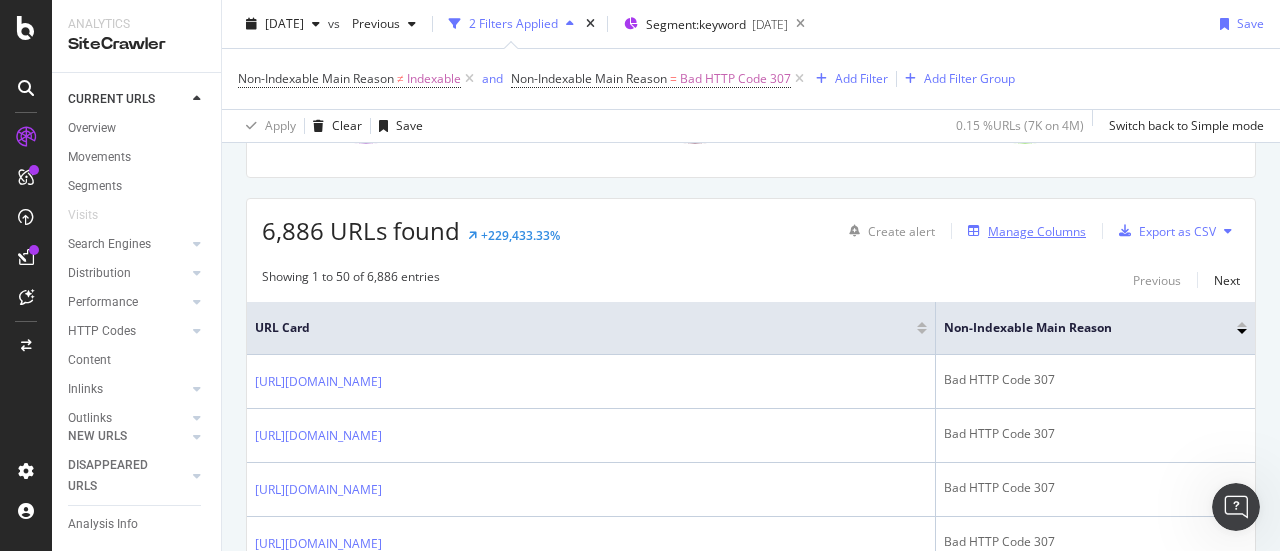 click on "Manage Columns" at bounding box center [1037, 231] 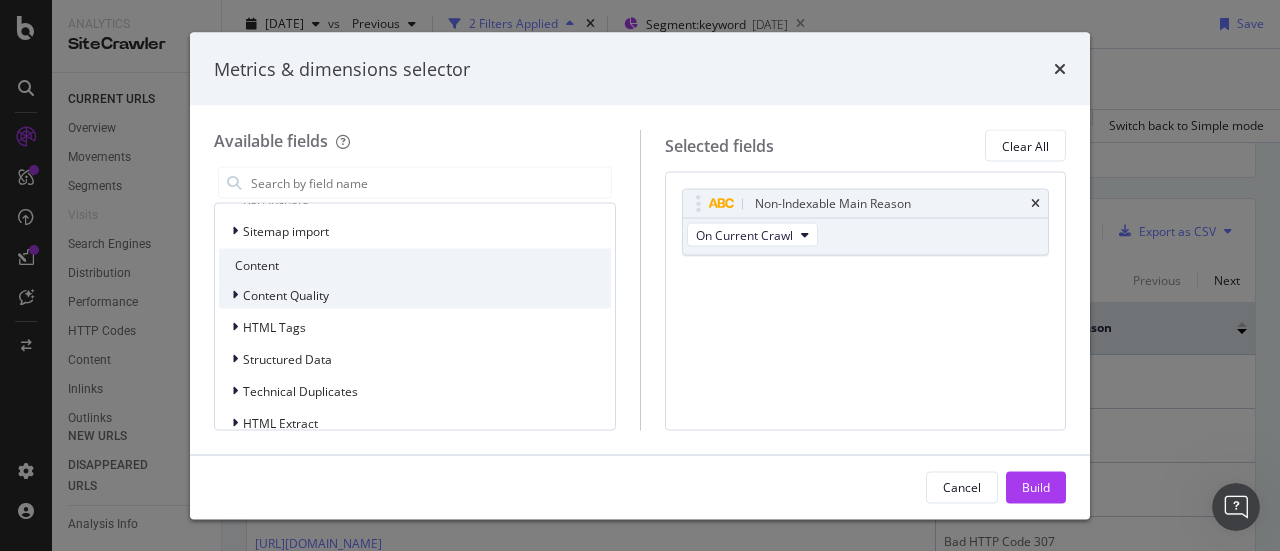 scroll, scrollTop: 669, scrollLeft: 0, axis: vertical 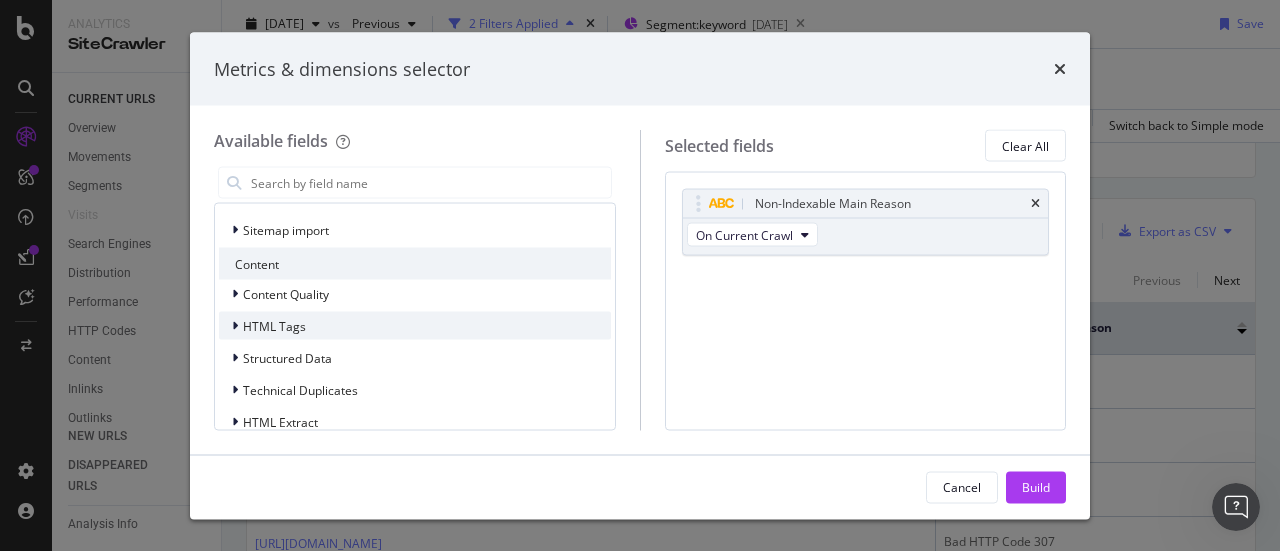 click on "HTML Tags" at bounding box center [415, 326] 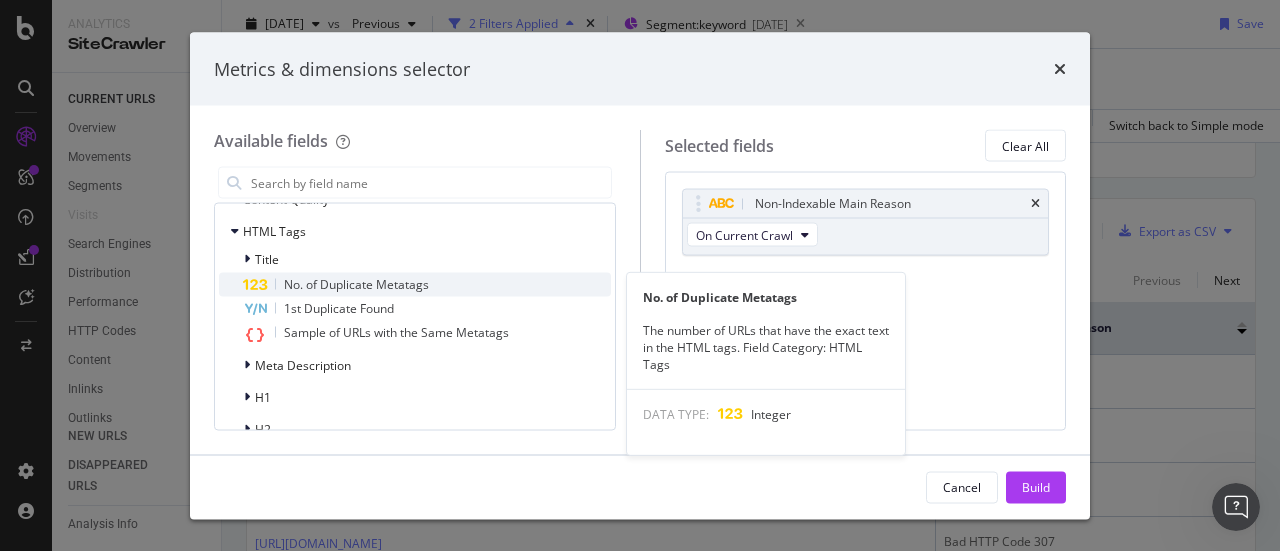 scroll, scrollTop: 765, scrollLeft: 0, axis: vertical 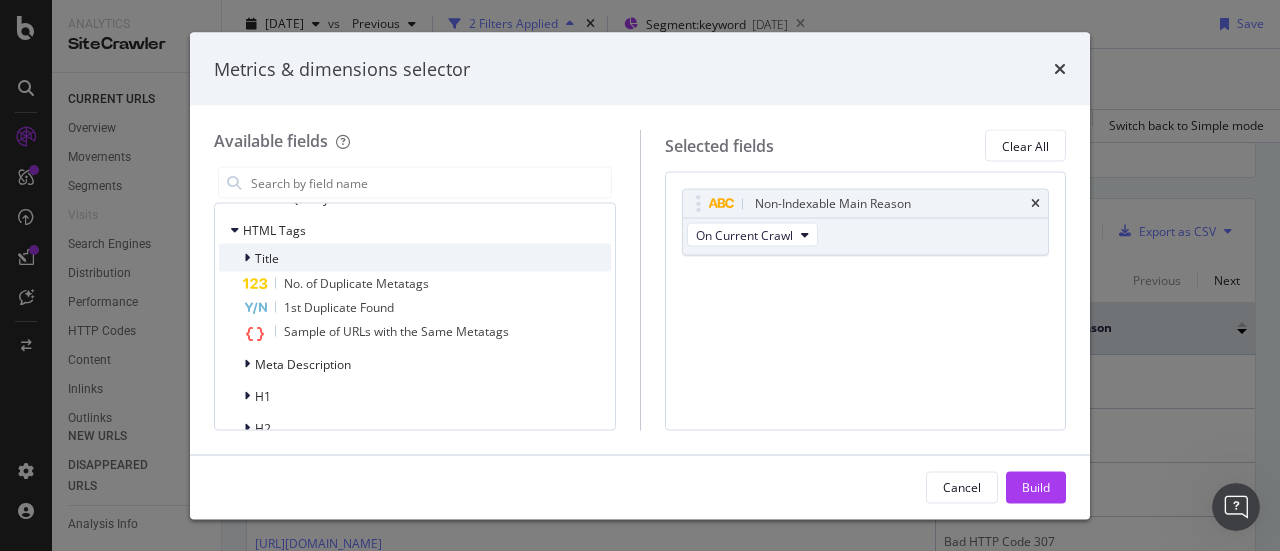 click at bounding box center [249, 258] 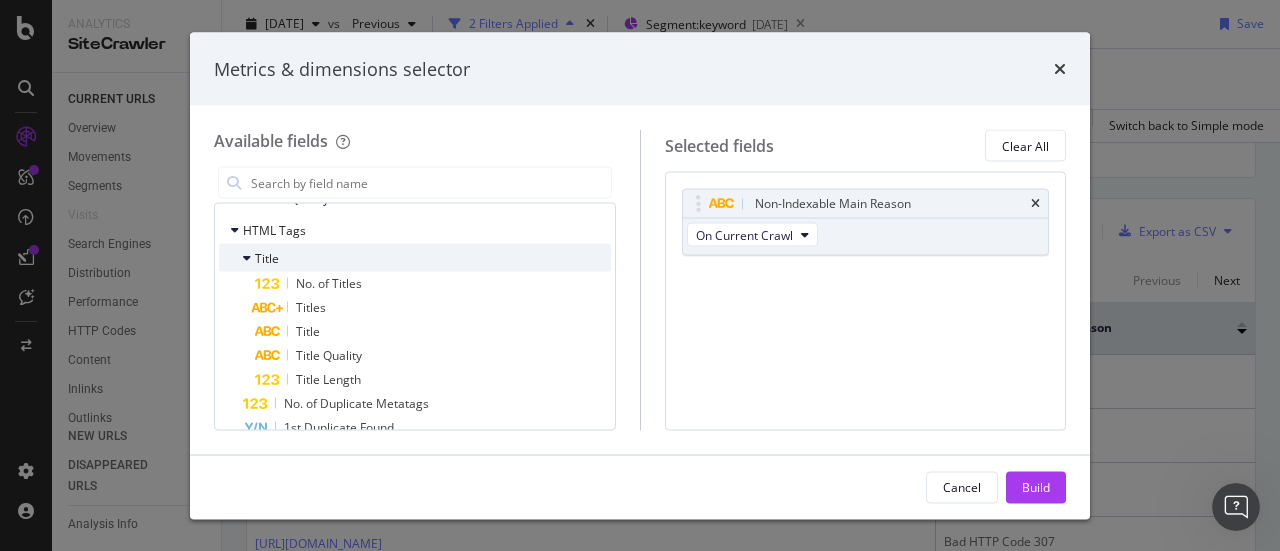click at bounding box center (247, 258) 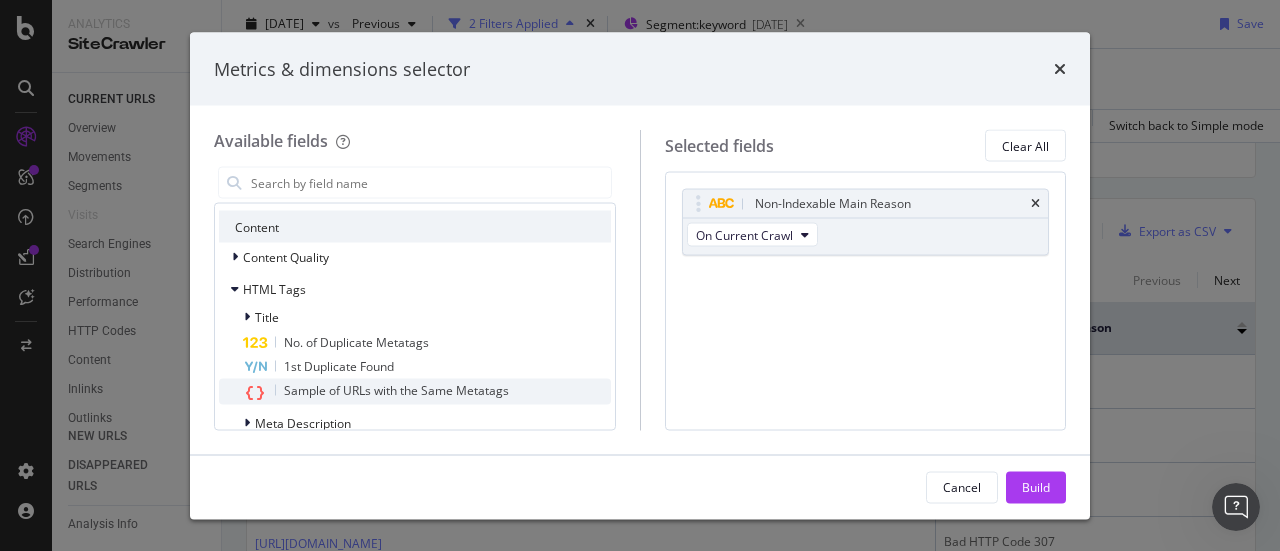 scroll, scrollTop: 694, scrollLeft: 0, axis: vertical 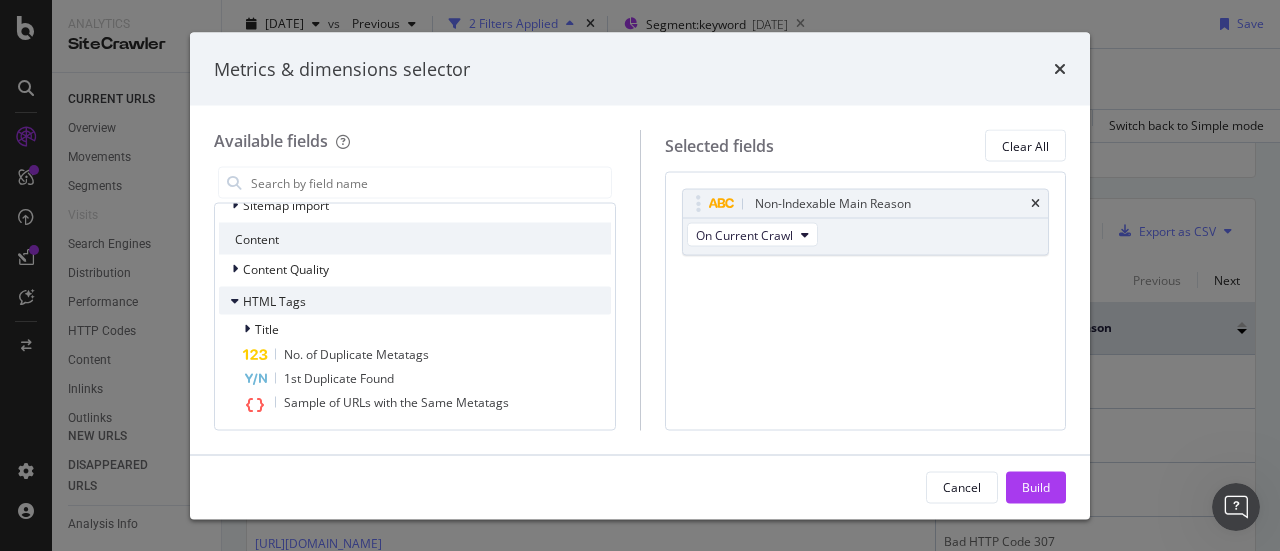 click at bounding box center [235, 301] 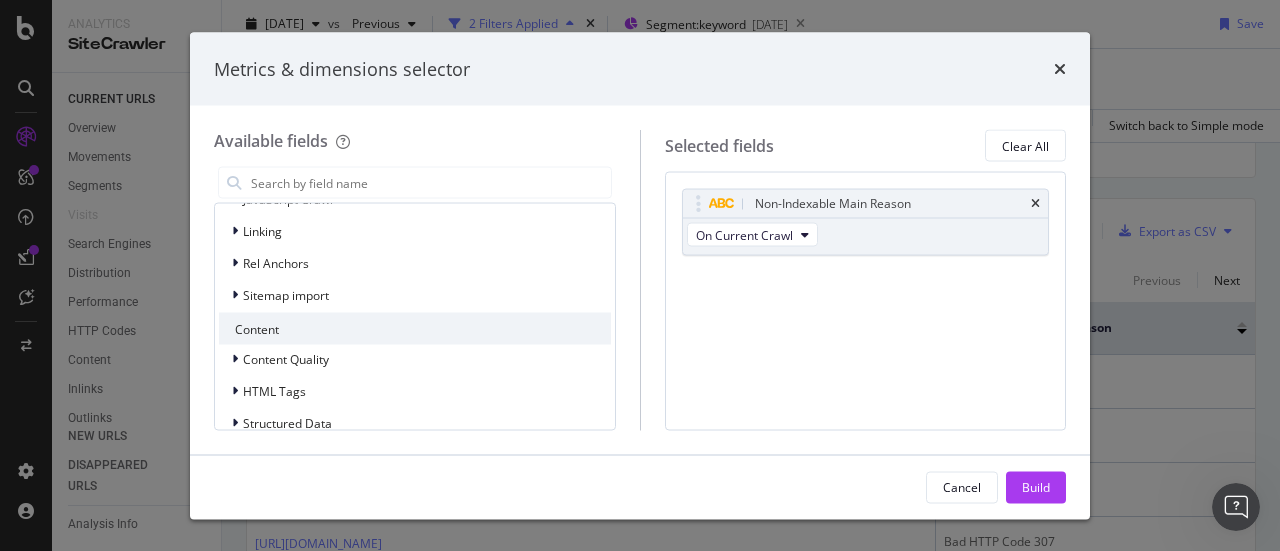 scroll, scrollTop: 496, scrollLeft: 0, axis: vertical 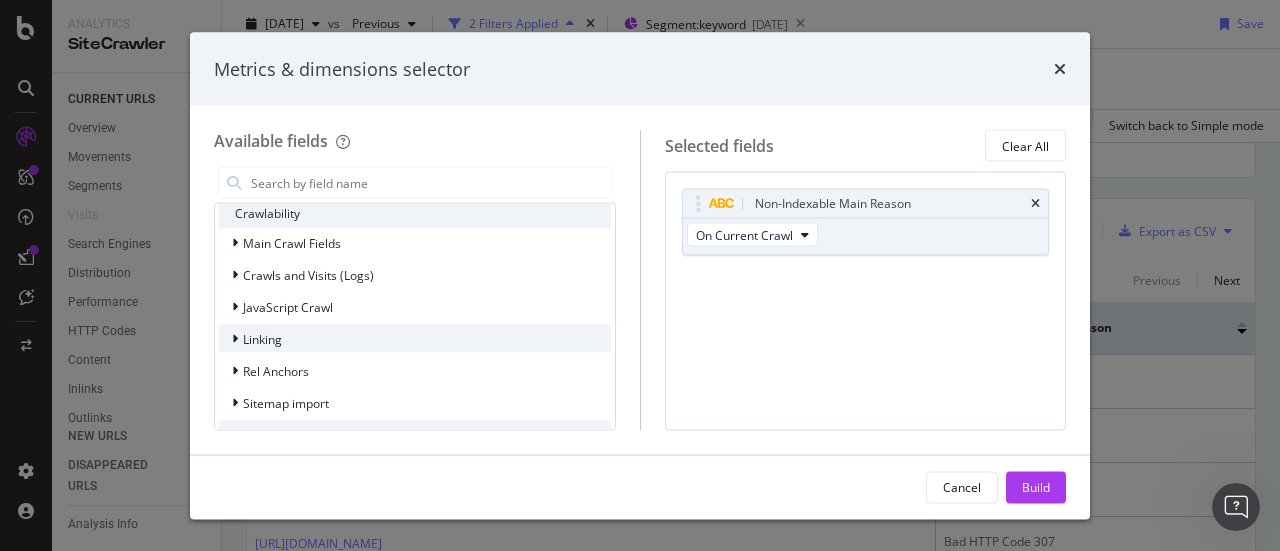 click on "Linking" at bounding box center (262, 338) 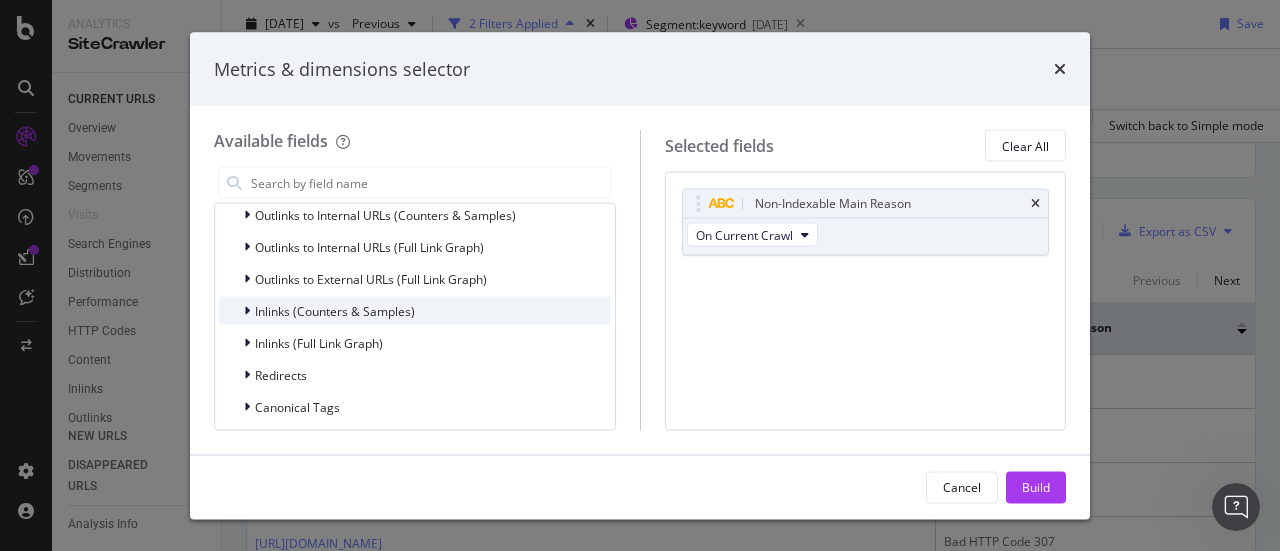 scroll, scrollTop: 656, scrollLeft: 0, axis: vertical 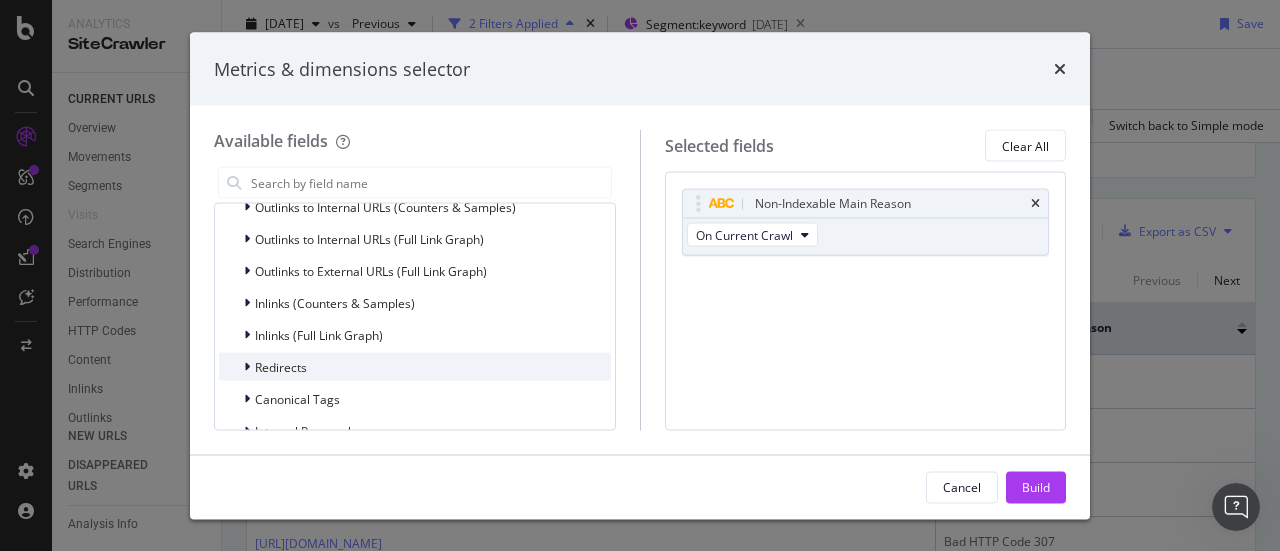 click on "Redirects" at bounding box center (281, 366) 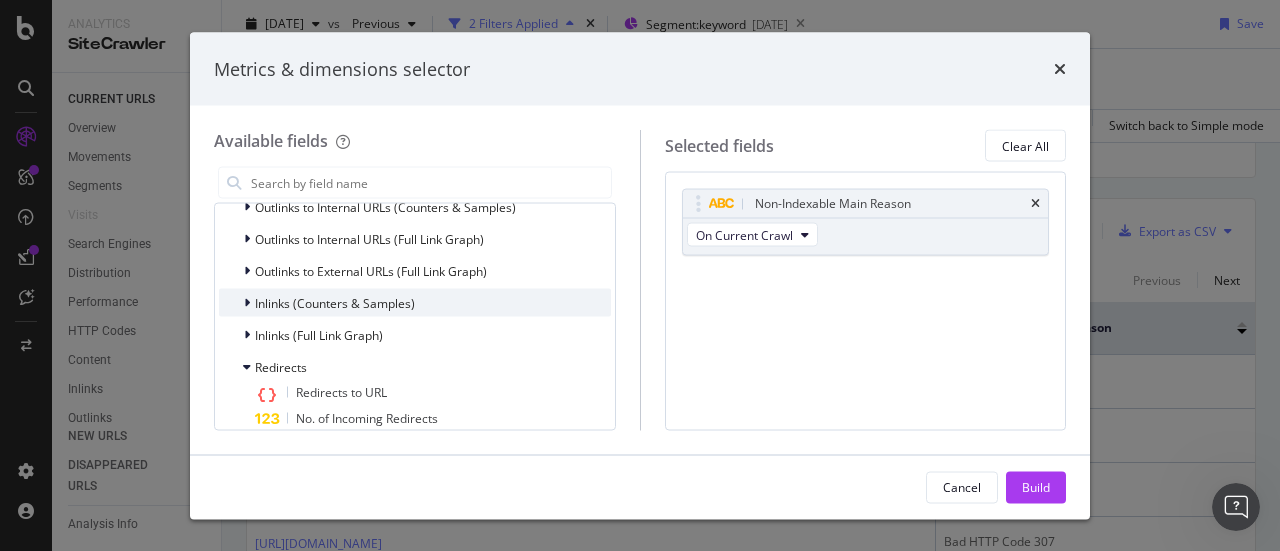 scroll, scrollTop: 734, scrollLeft: 0, axis: vertical 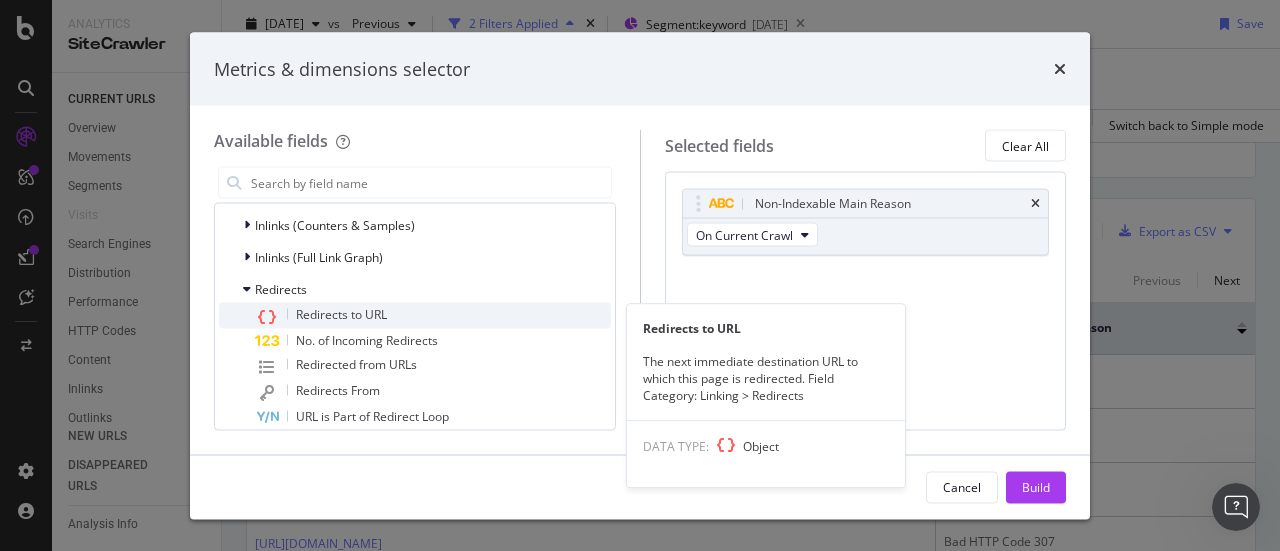 click on "Redirects to URL" at bounding box center (341, 314) 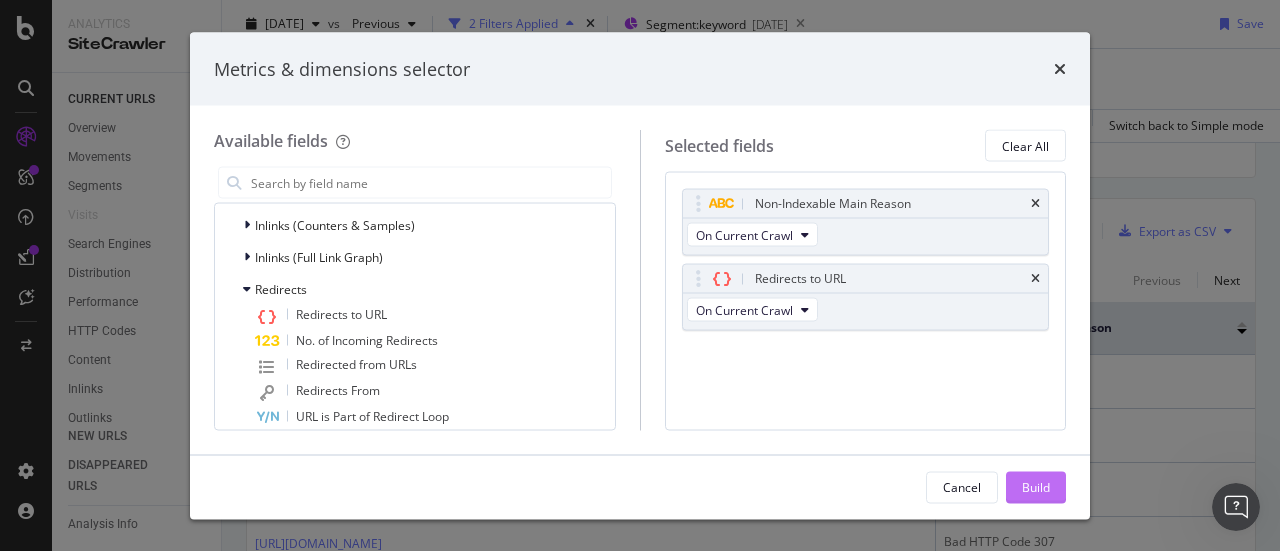 click on "Build" at bounding box center (1036, 486) 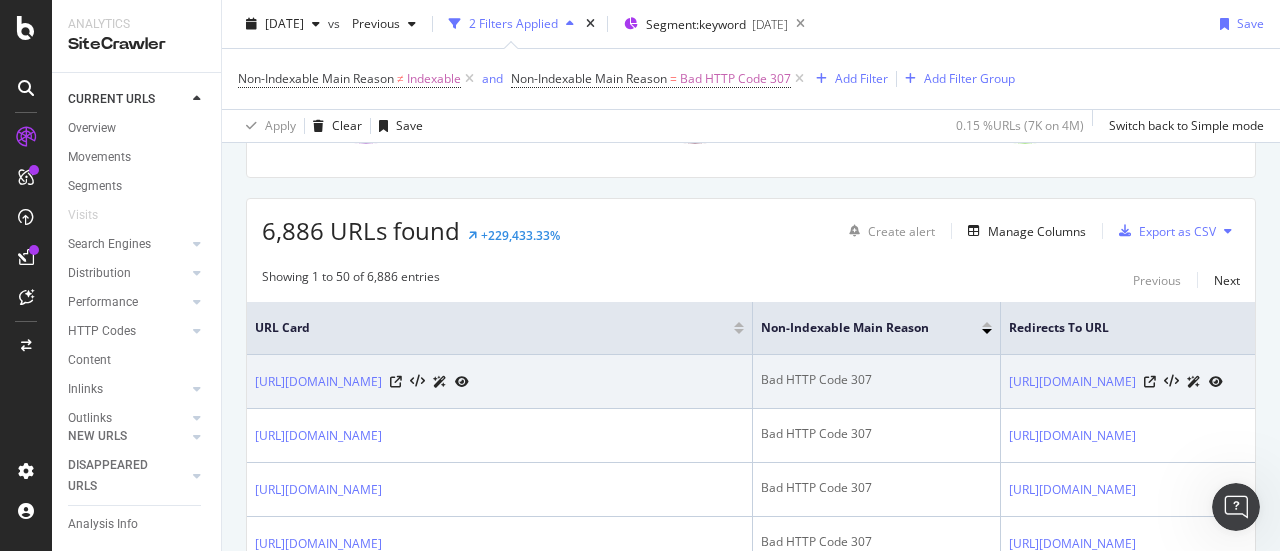 scroll, scrollTop: 0, scrollLeft: 0, axis: both 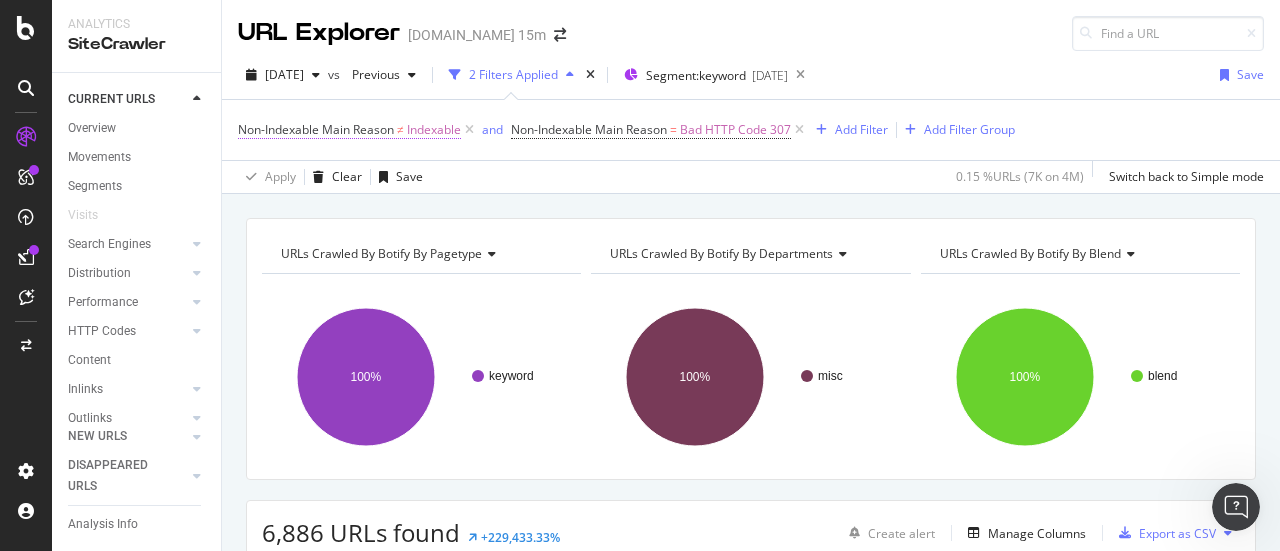 click on "Indexable" at bounding box center (434, 130) 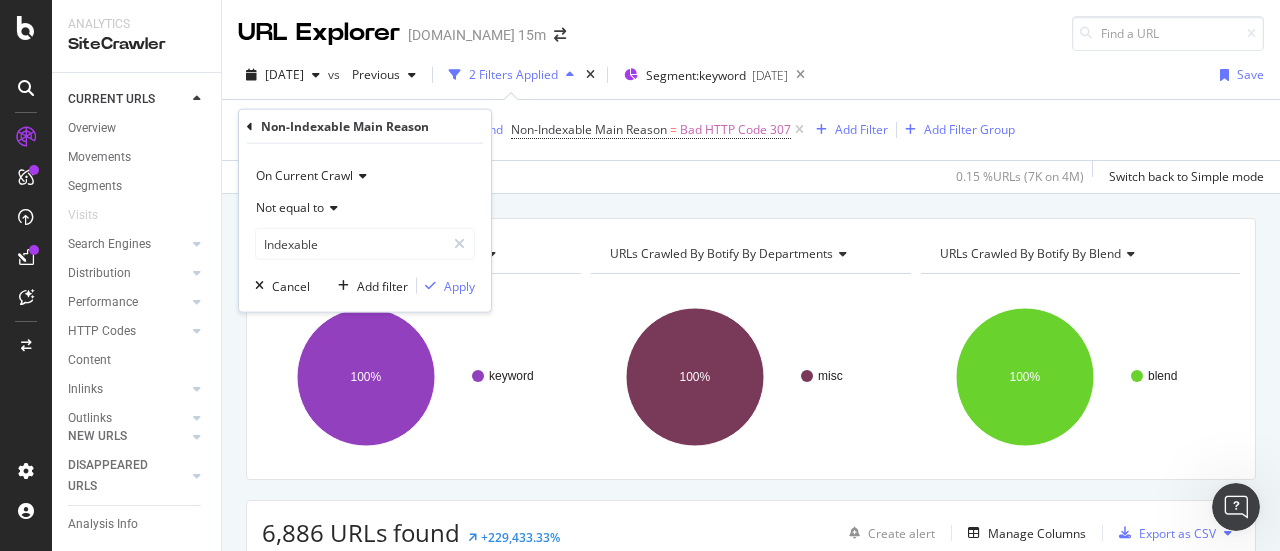 click at bounding box center (250, 126) 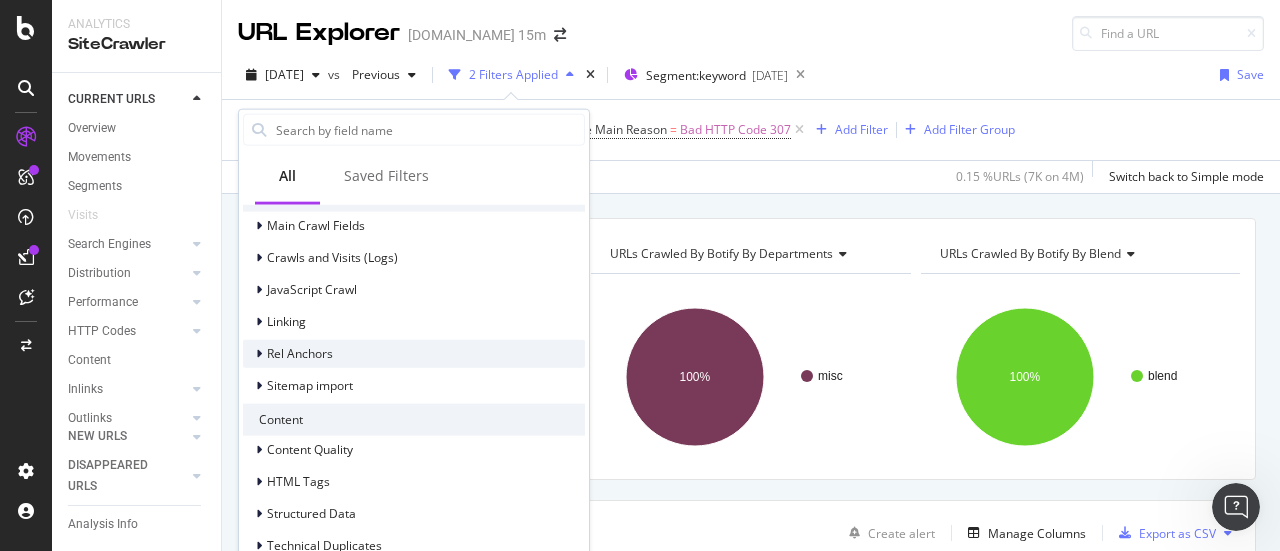 scroll, scrollTop: 716, scrollLeft: 0, axis: vertical 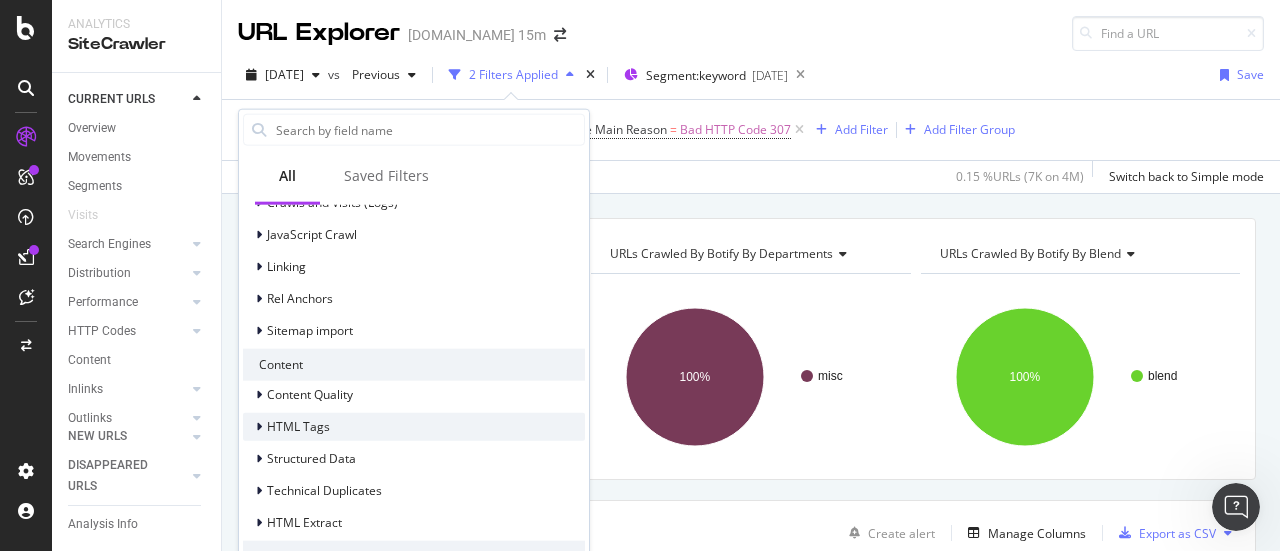 click on "HTML Tags" at bounding box center (298, 426) 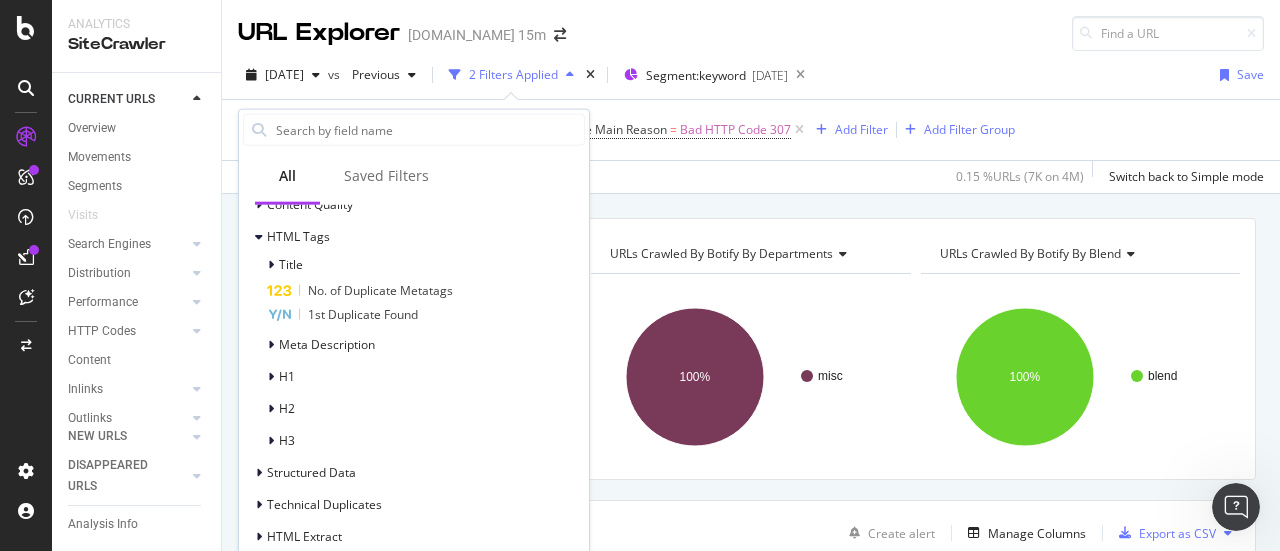 scroll, scrollTop: 920, scrollLeft: 0, axis: vertical 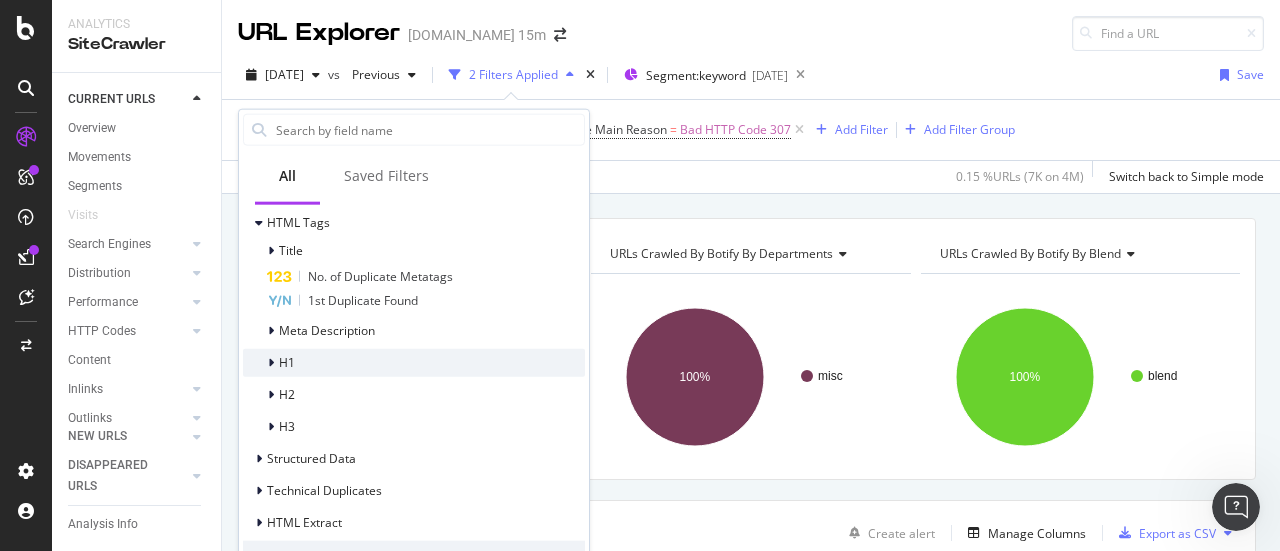 click at bounding box center (271, 362) 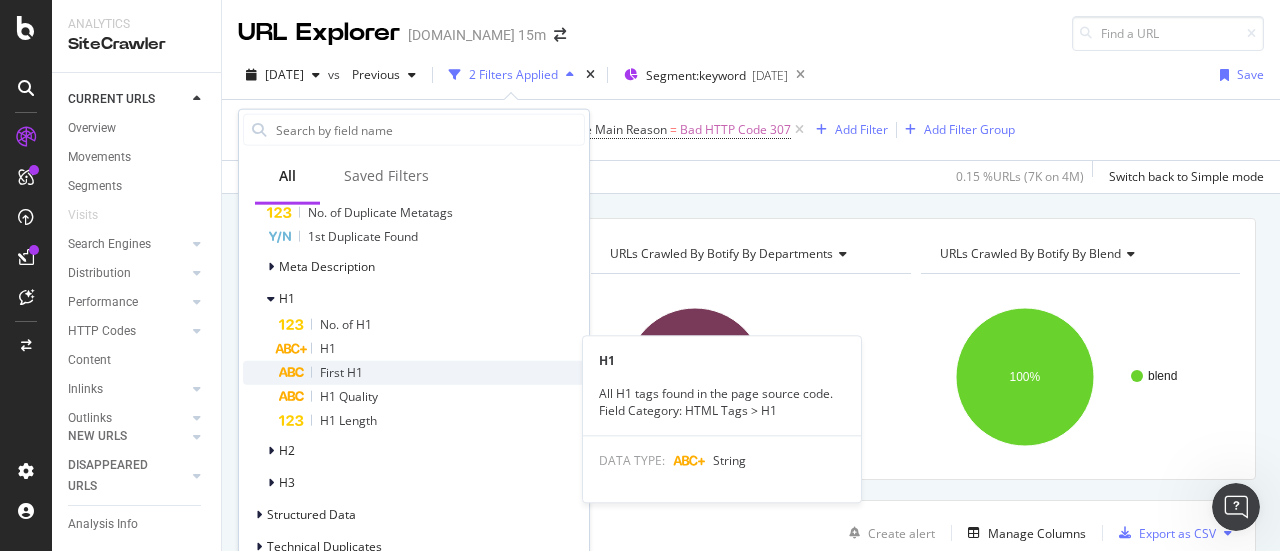 scroll, scrollTop: 984, scrollLeft: 0, axis: vertical 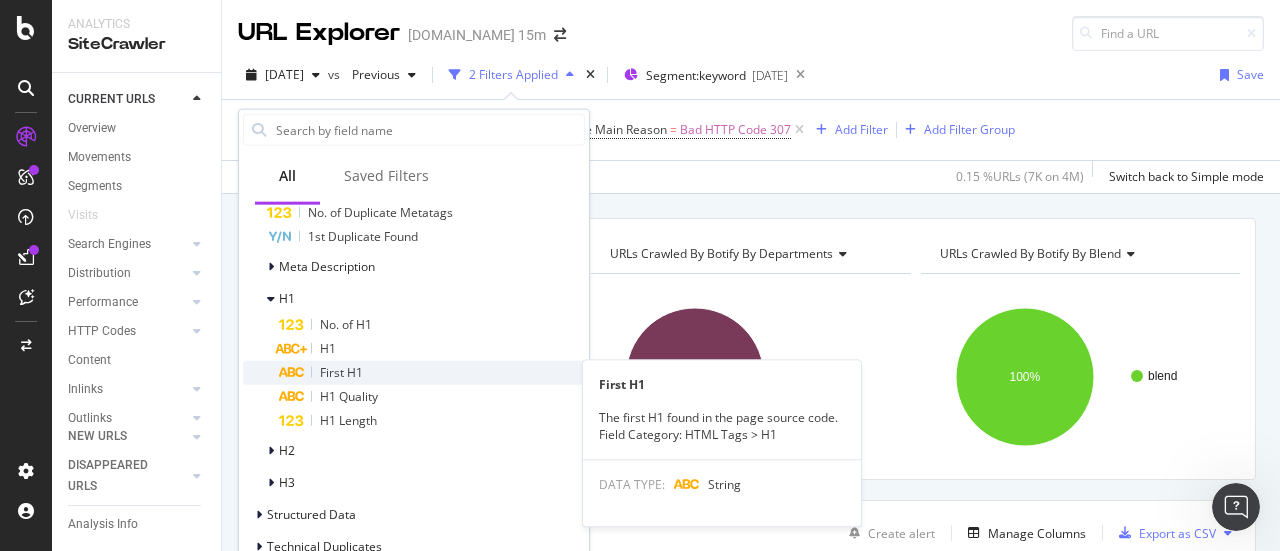 click on "First H1" at bounding box center [341, 371] 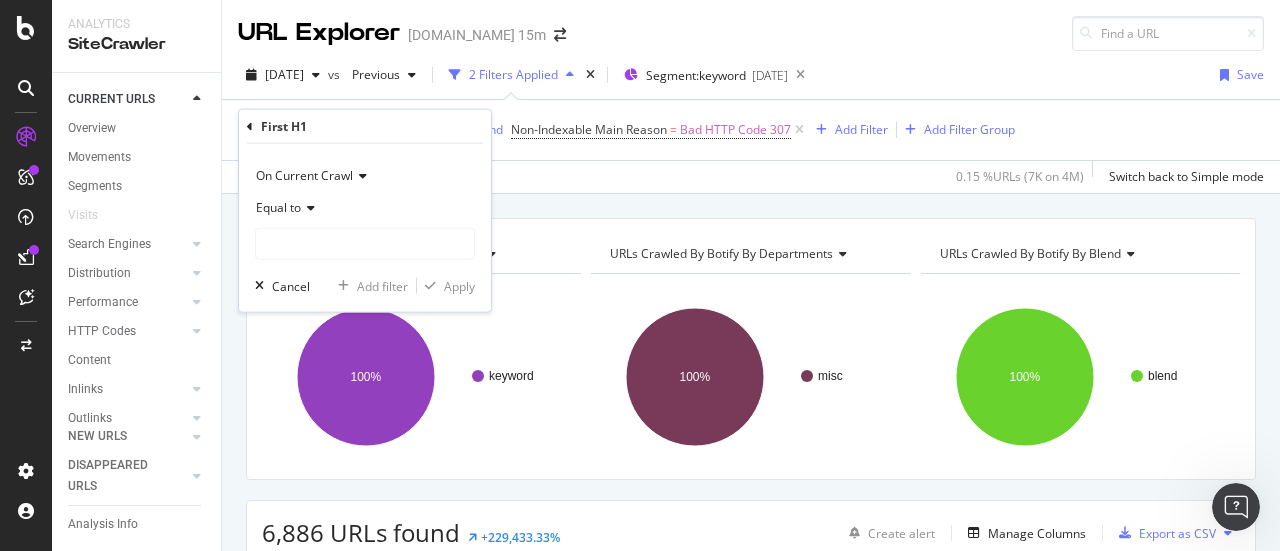 click at bounding box center [308, 208] 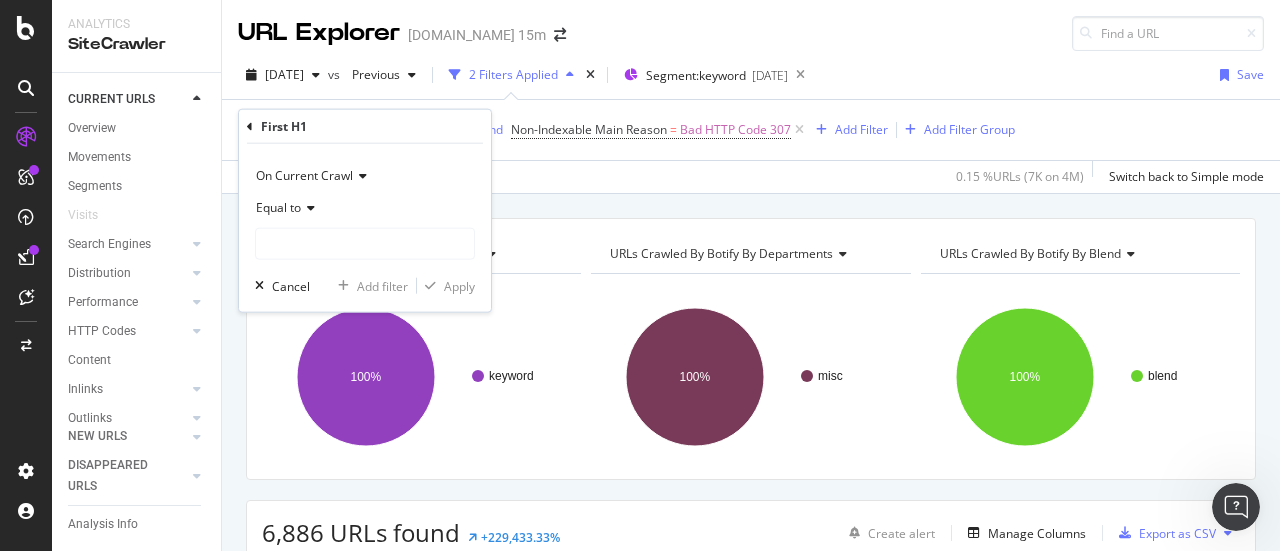 click on "On Current Crawl" at bounding box center (365, 176) 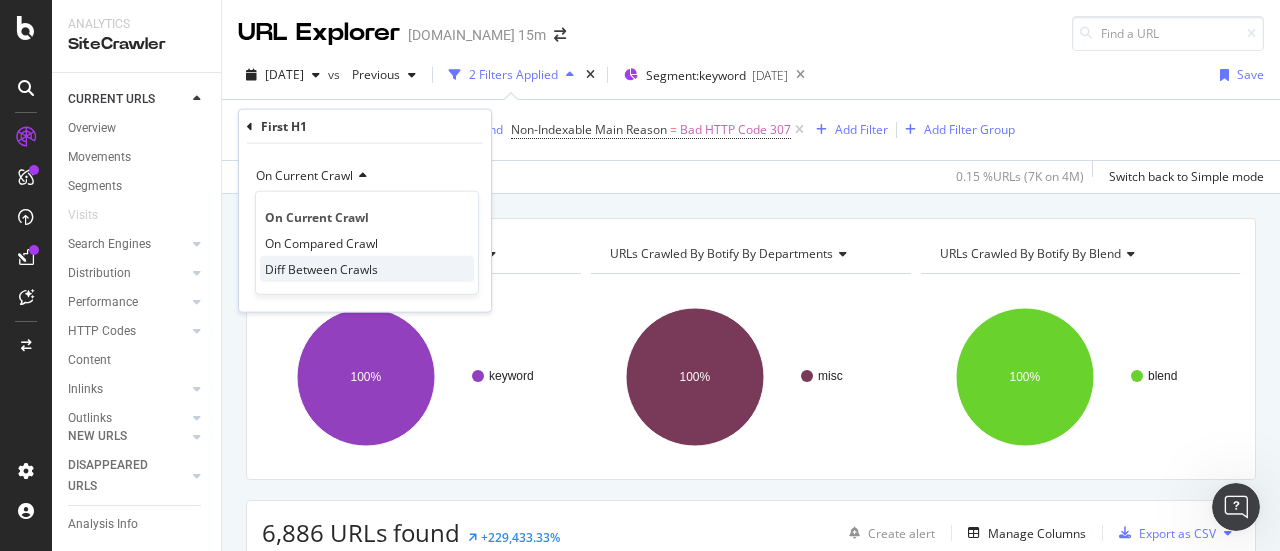 click on "Diff Between Crawls" at bounding box center (321, 268) 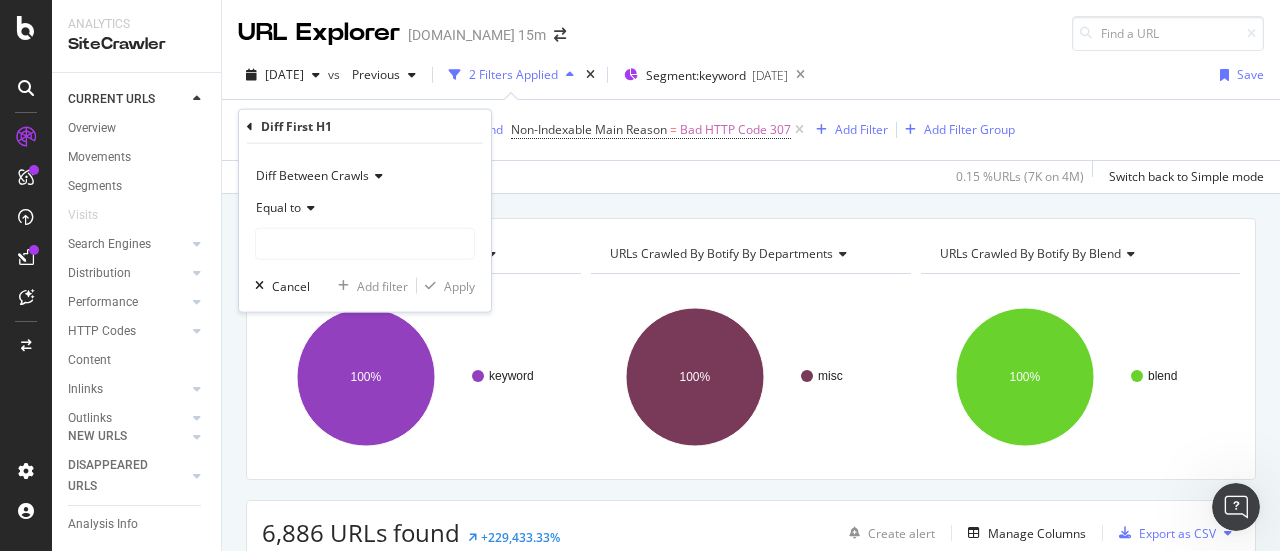 click on "Equal to" at bounding box center (278, 207) 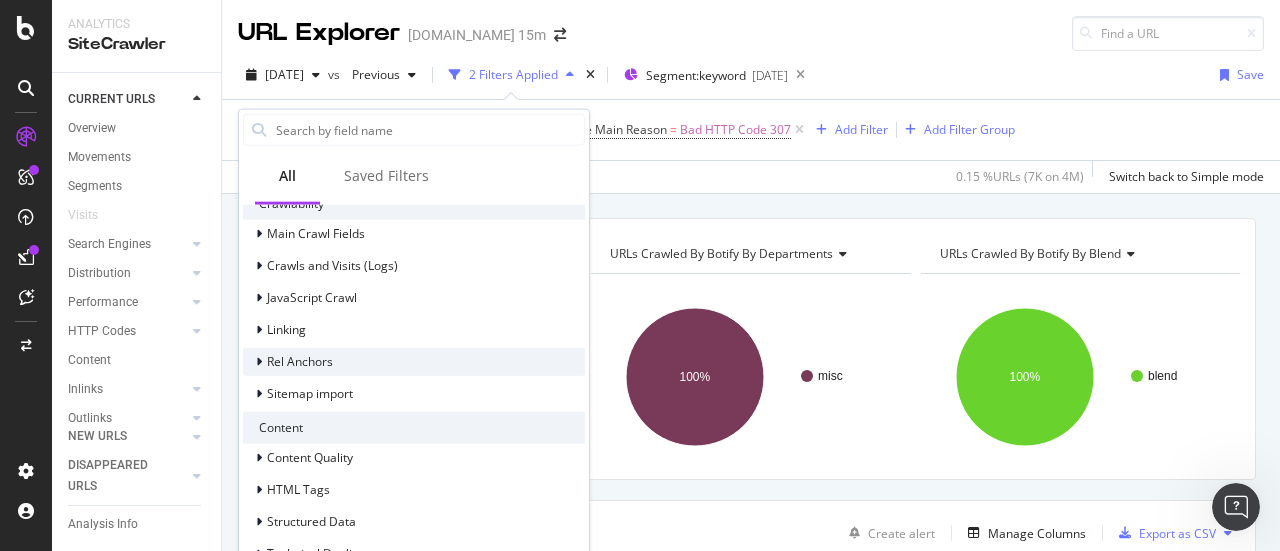 scroll, scrollTop: 716, scrollLeft: 0, axis: vertical 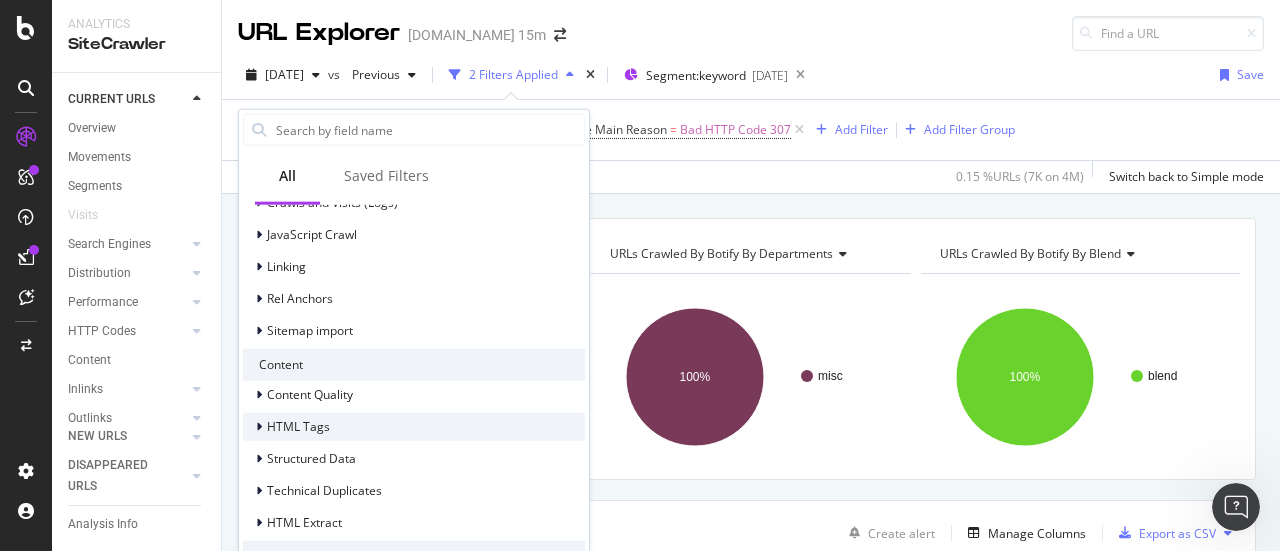 click on "HTML Tags" at bounding box center (298, 426) 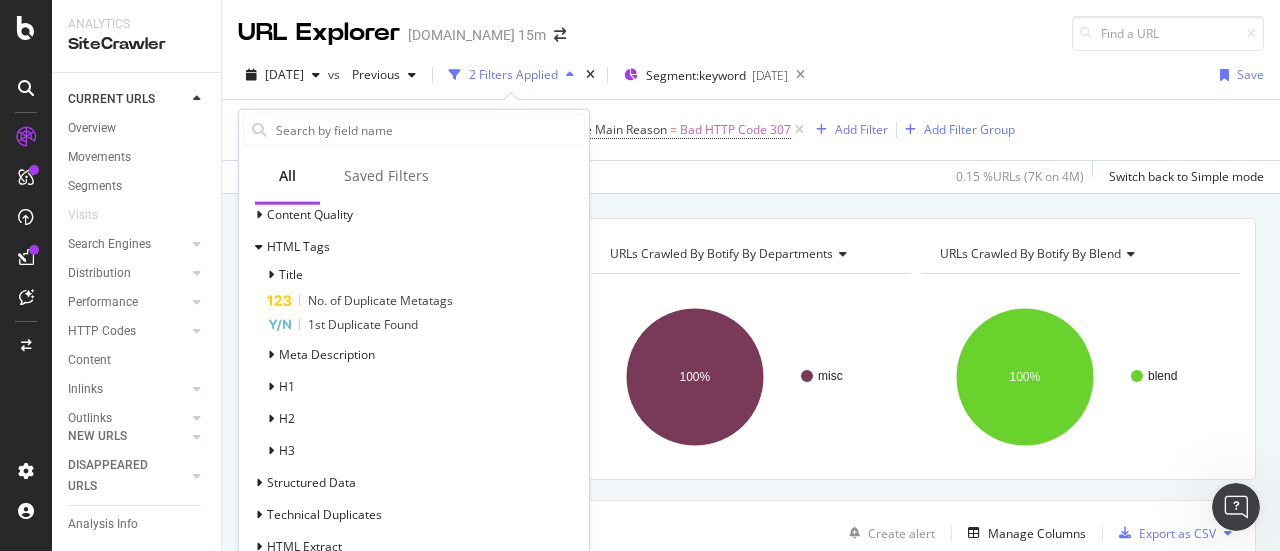 scroll, scrollTop: 920, scrollLeft: 0, axis: vertical 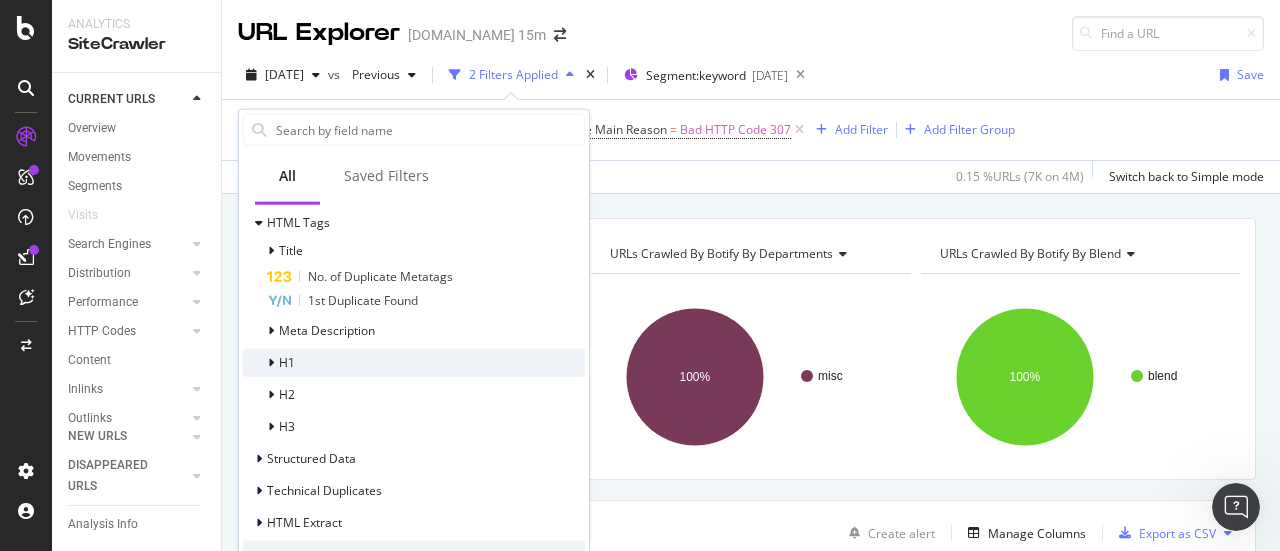 click at bounding box center (273, 362) 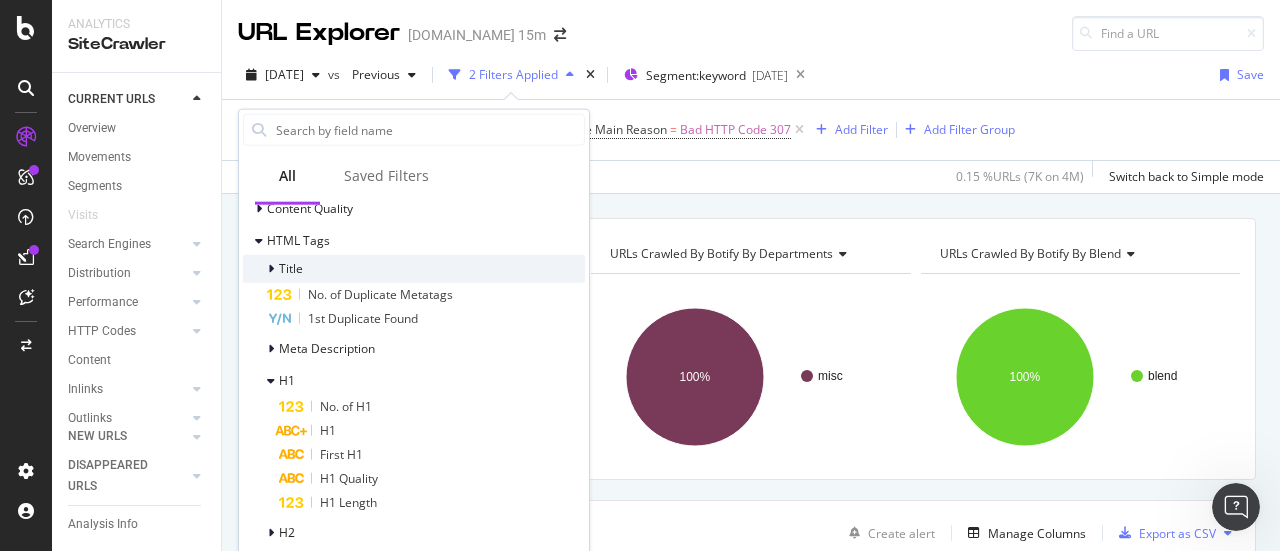 scroll, scrollTop: 904, scrollLeft: 0, axis: vertical 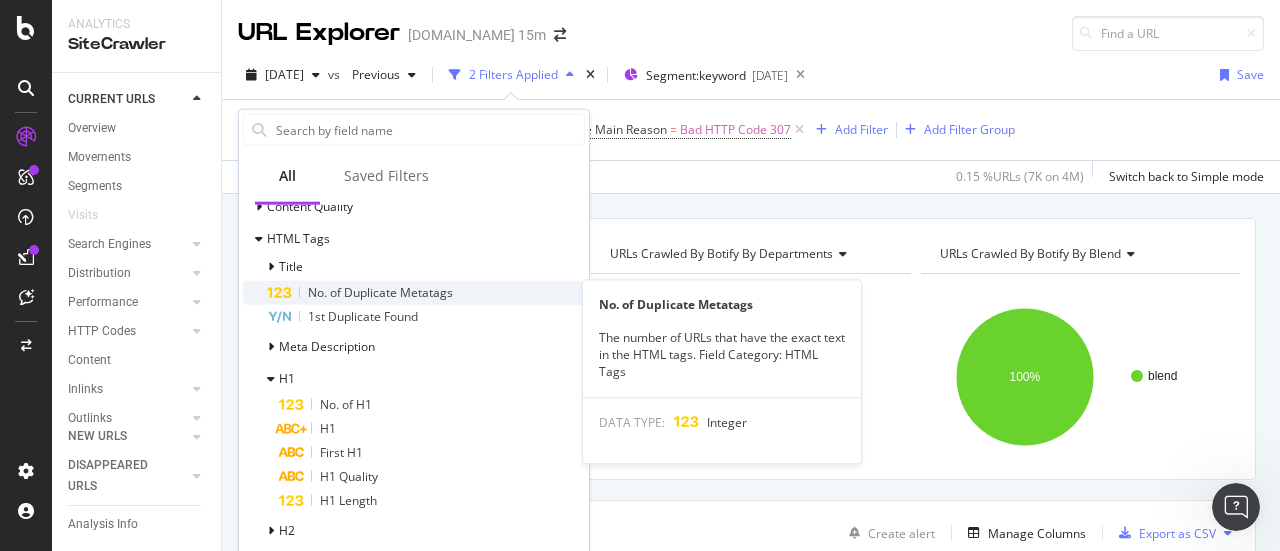 click on "No. of Duplicate Metatags" at bounding box center [380, 291] 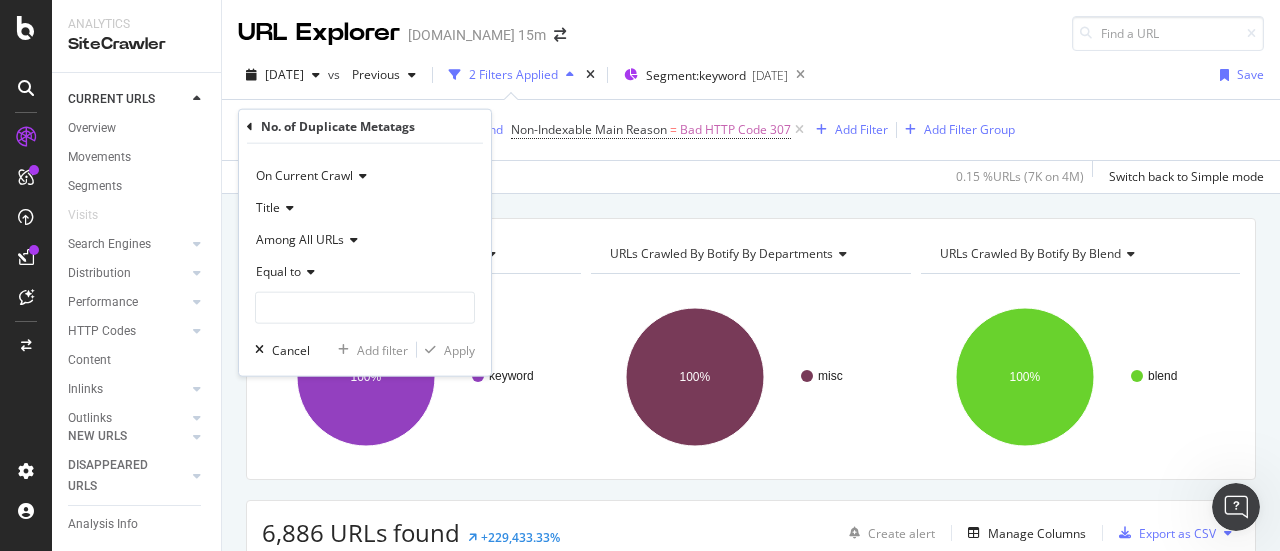 click at bounding box center [351, 240] 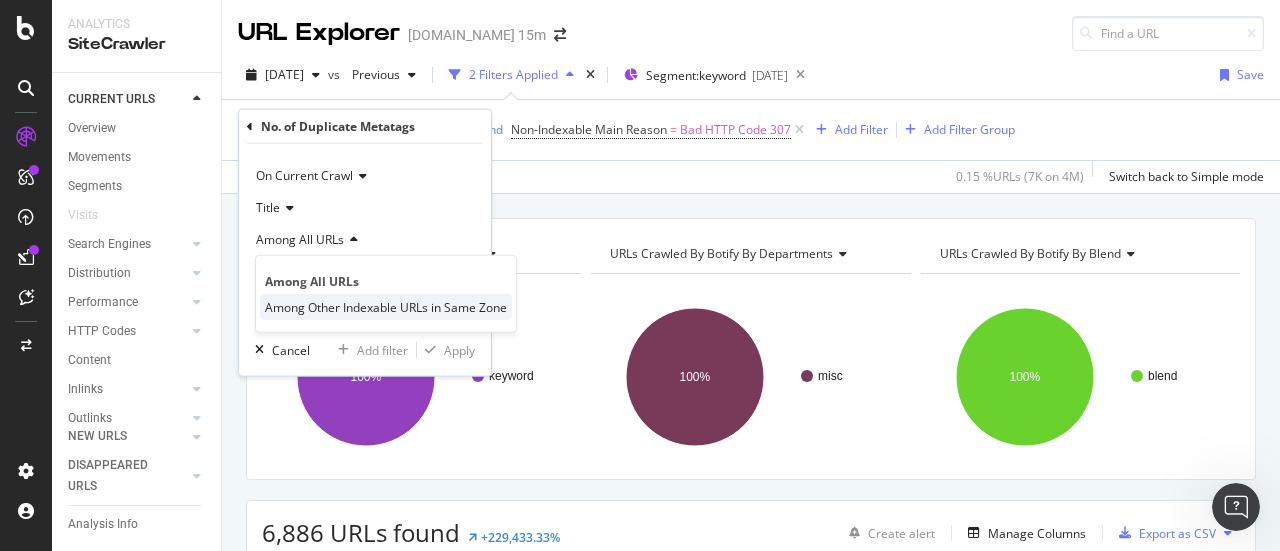 click on "Among Other Indexable URLs in Same Zone" at bounding box center [386, 306] 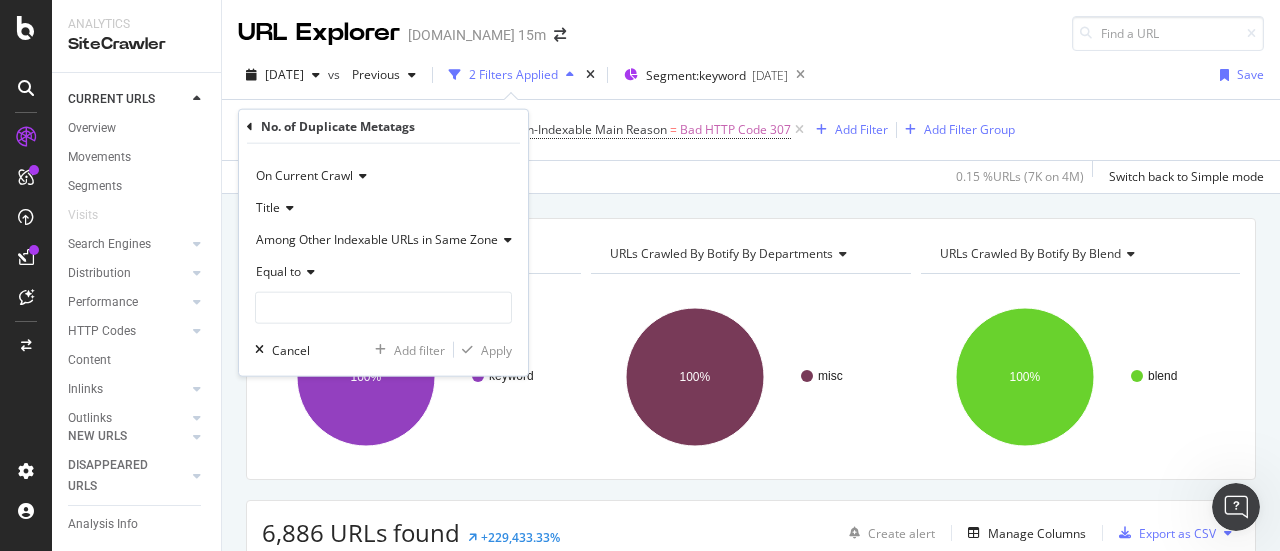 click at bounding box center (287, 208) 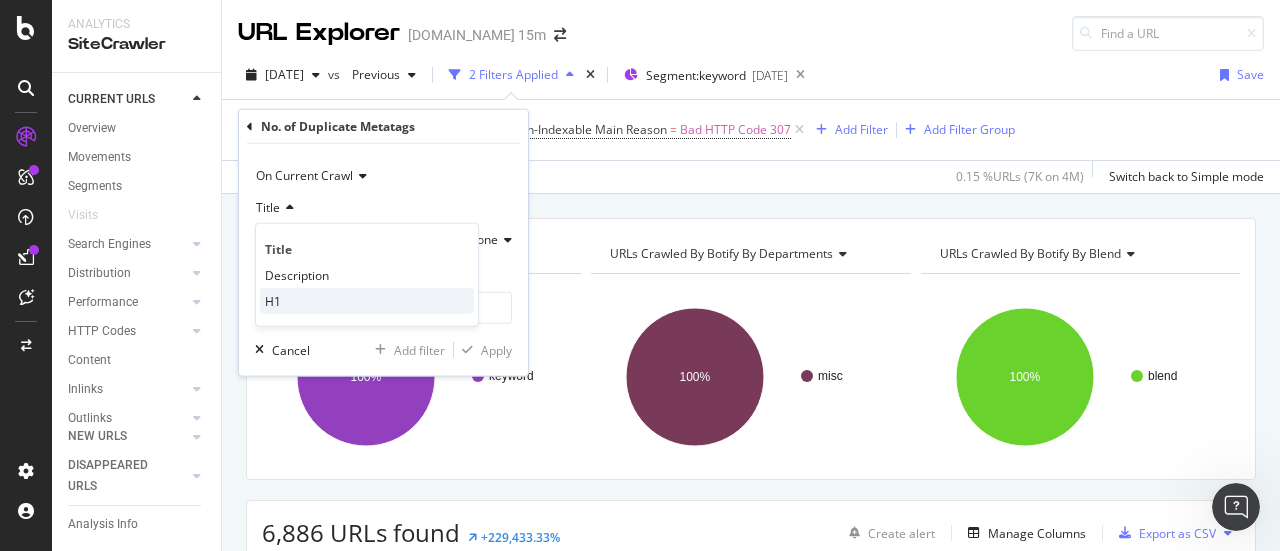 click on "H1" at bounding box center [367, 301] 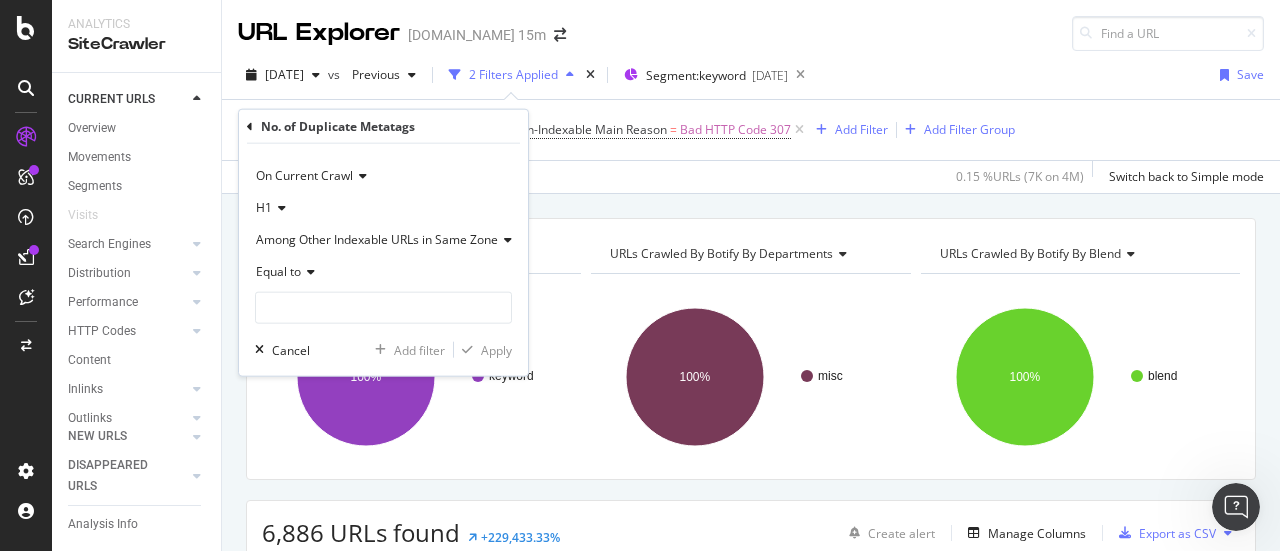 click at bounding box center (308, 272) 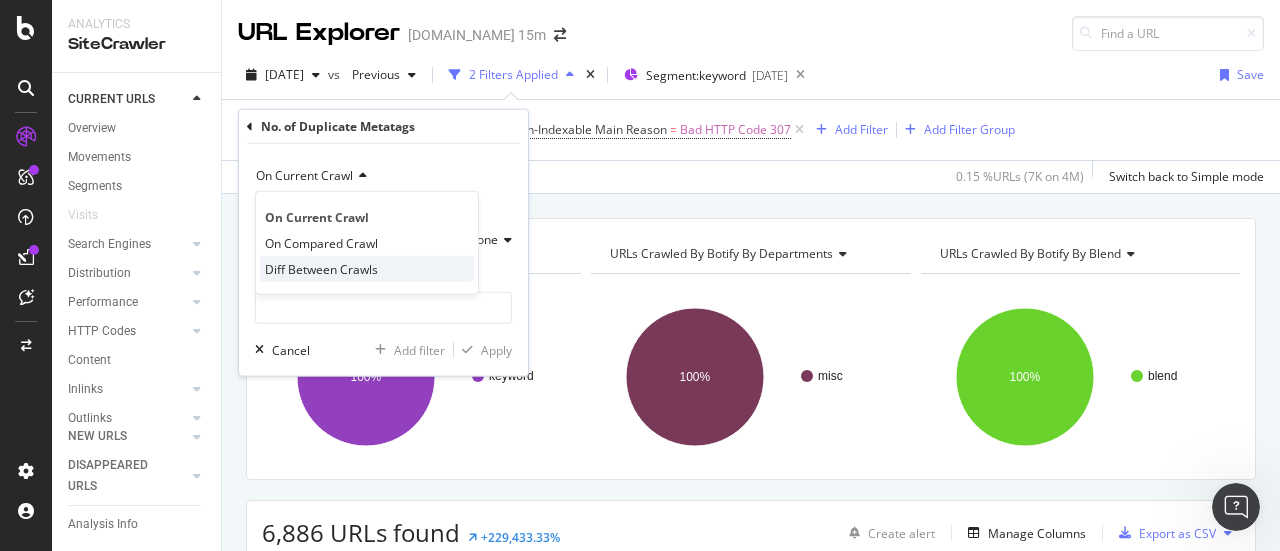 click on "Diff Between Crawls" at bounding box center [321, 268] 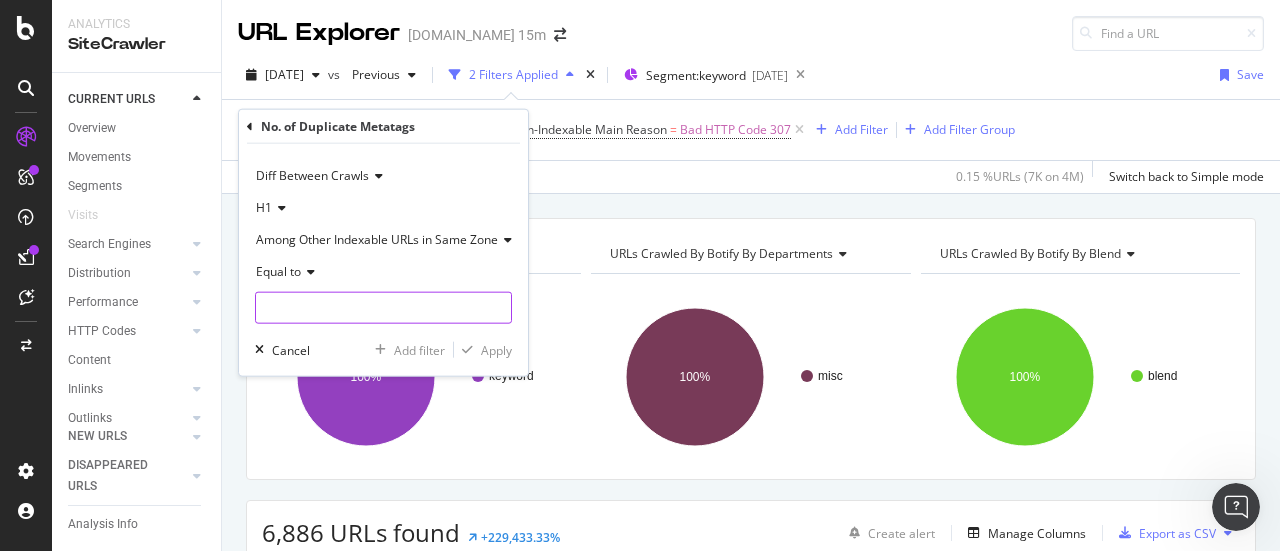 click at bounding box center (383, 308) 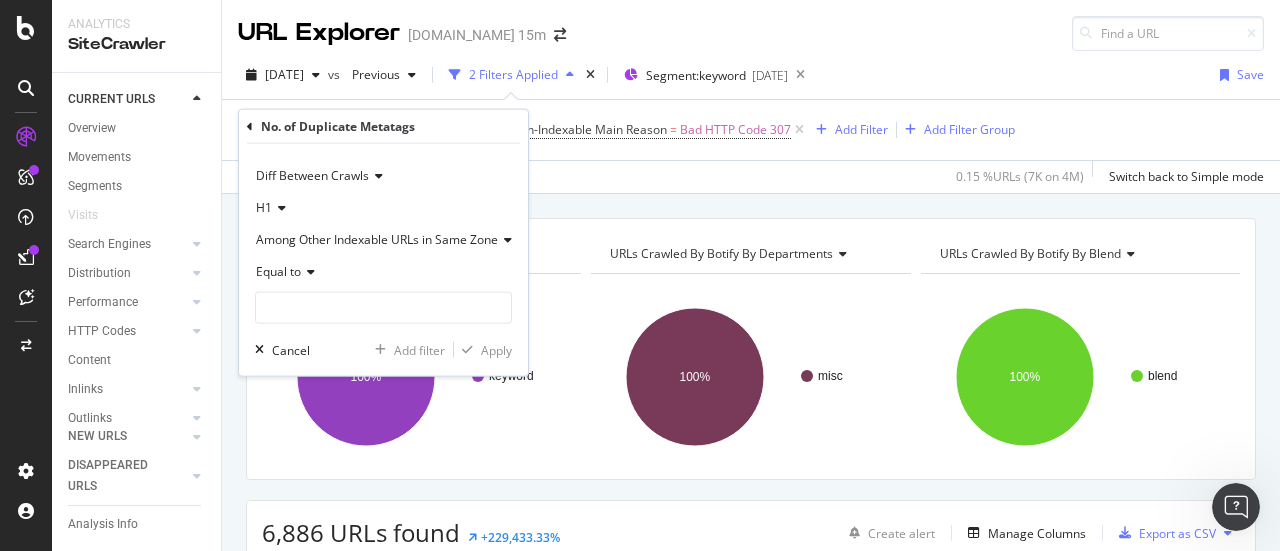 click at bounding box center (308, 272) 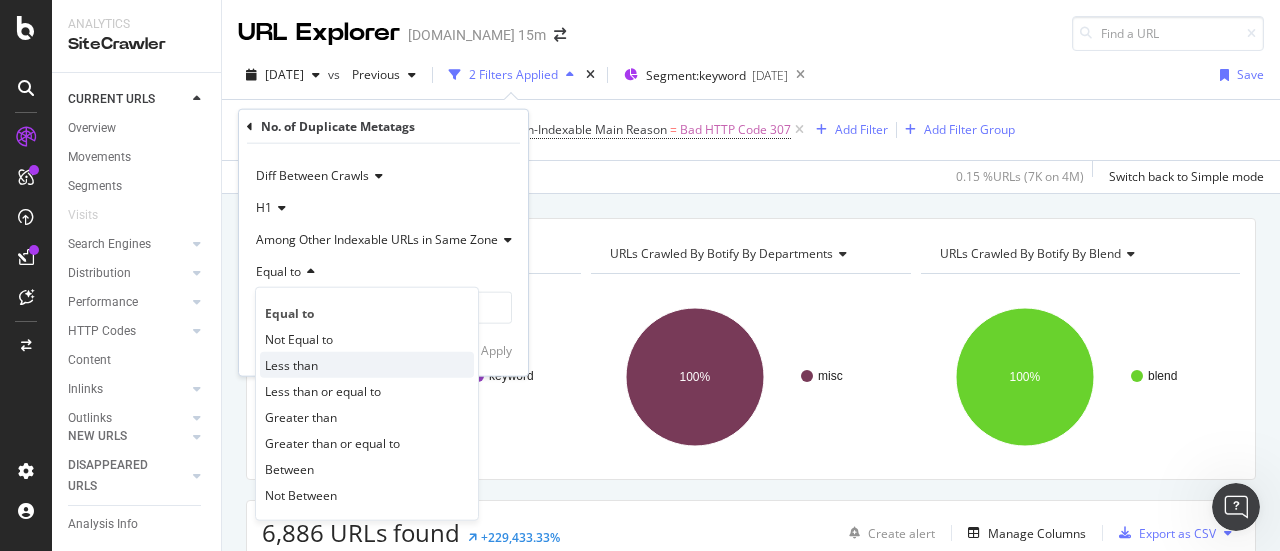 click on "Less than" at bounding box center (367, 365) 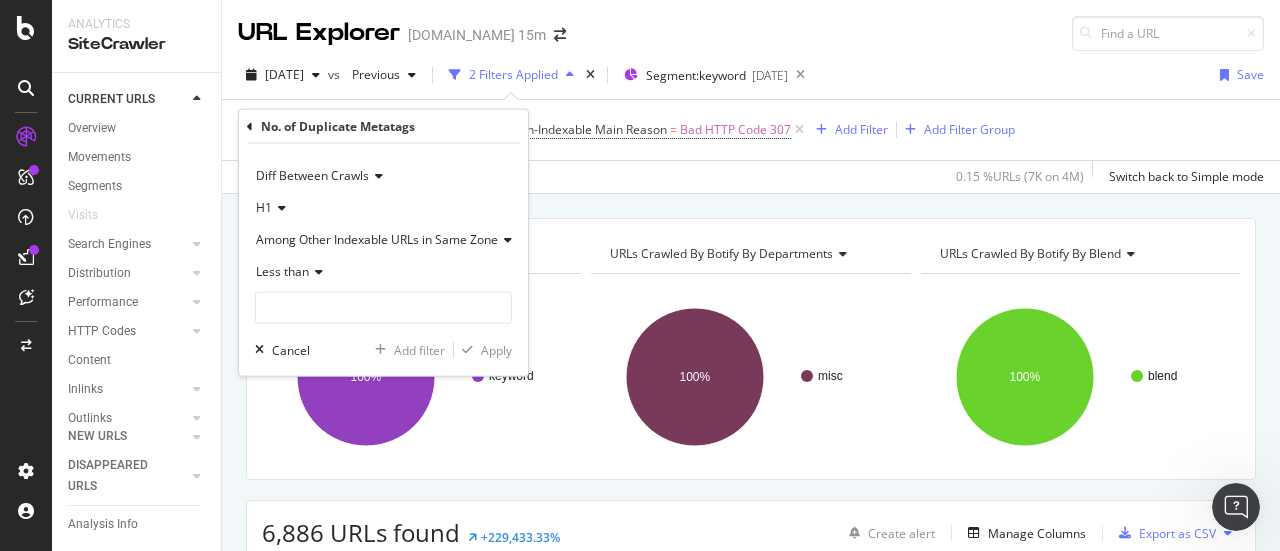 click at bounding box center [316, 272] 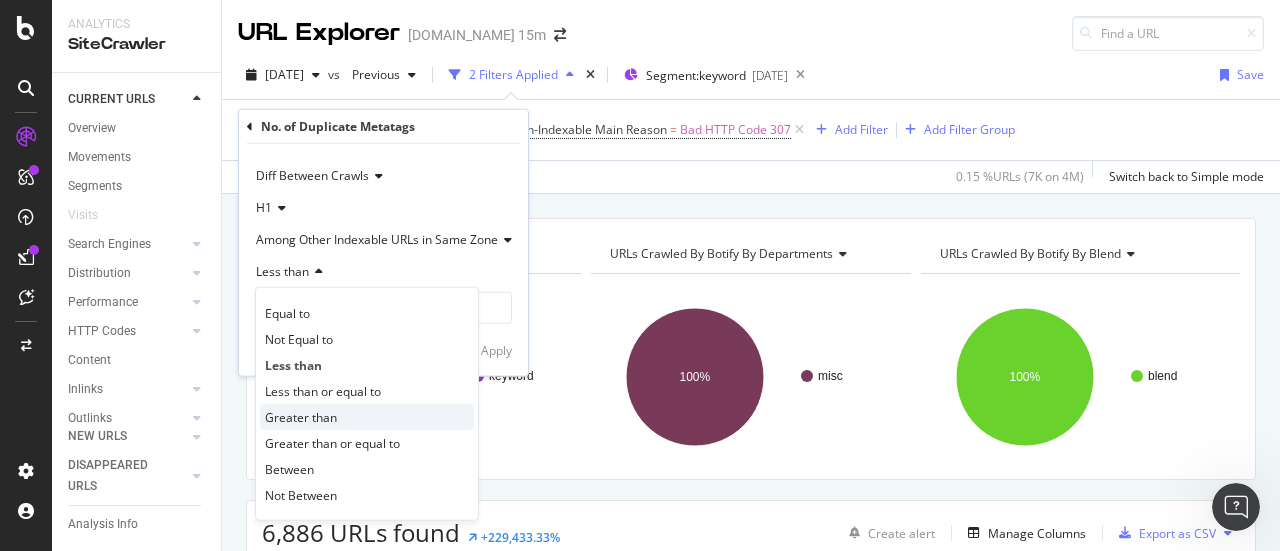 click on "Greater than" at bounding box center (301, 416) 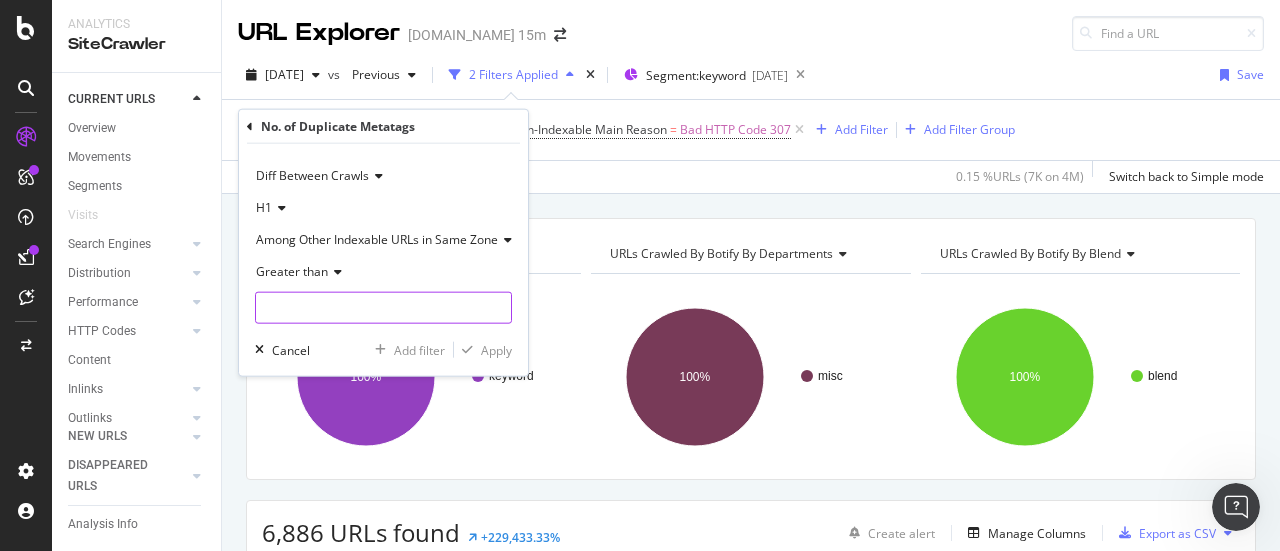 click at bounding box center [383, 308] 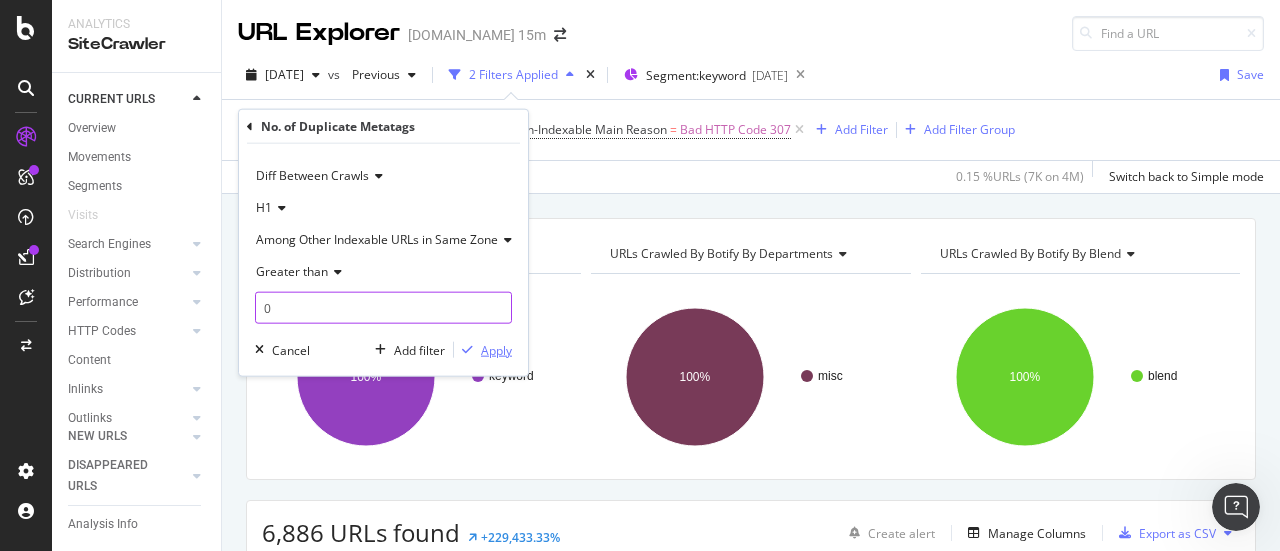 type on "0" 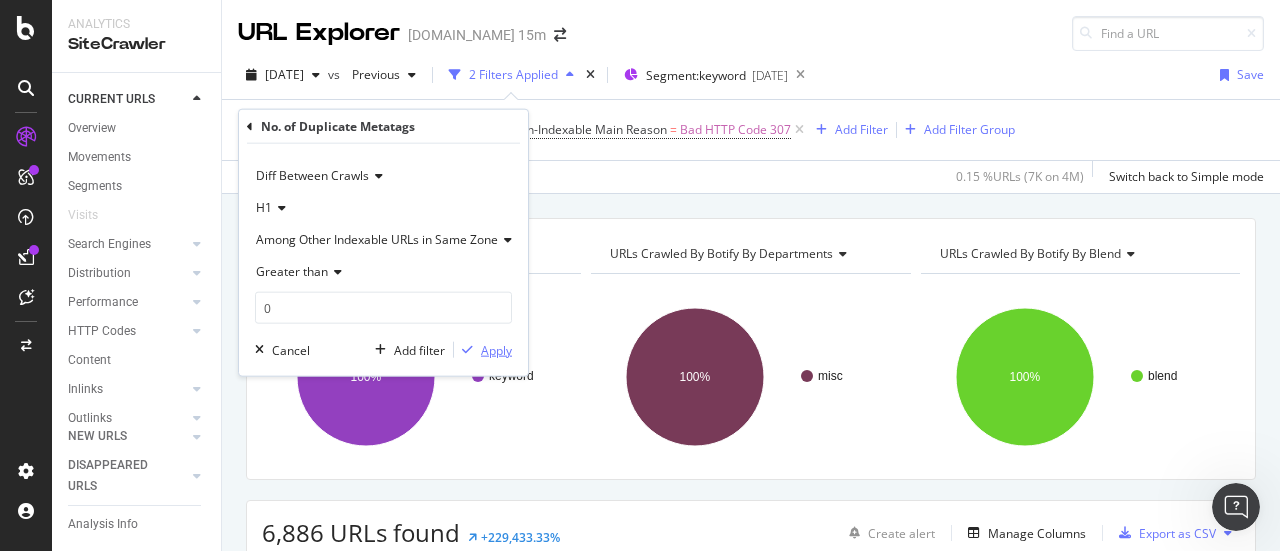click on "Apply" at bounding box center [496, 349] 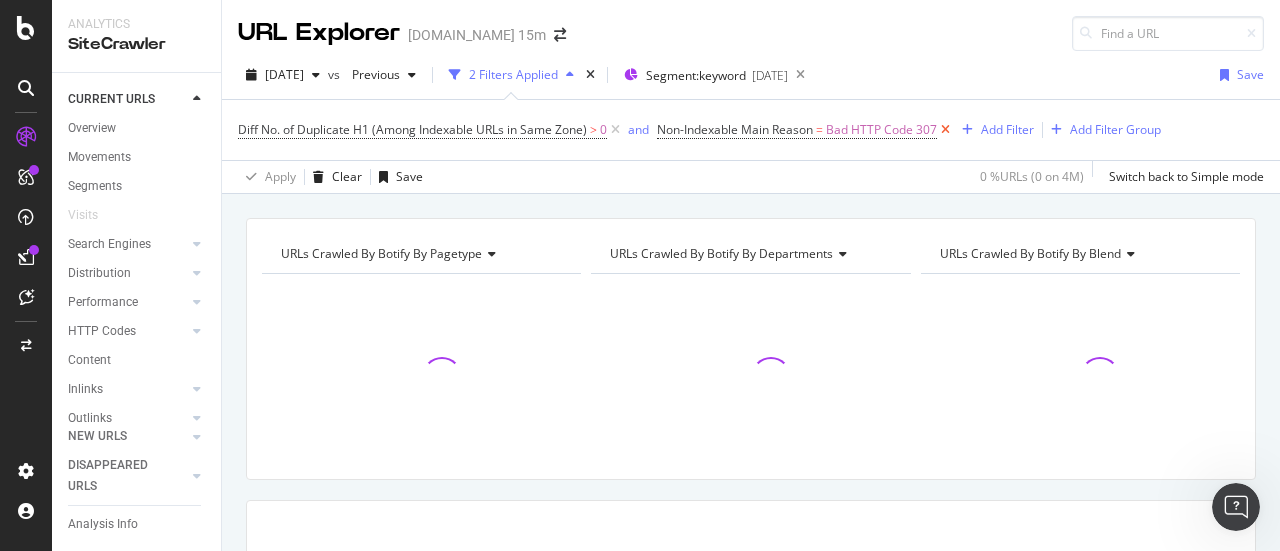 click at bounding box center [945, 130] 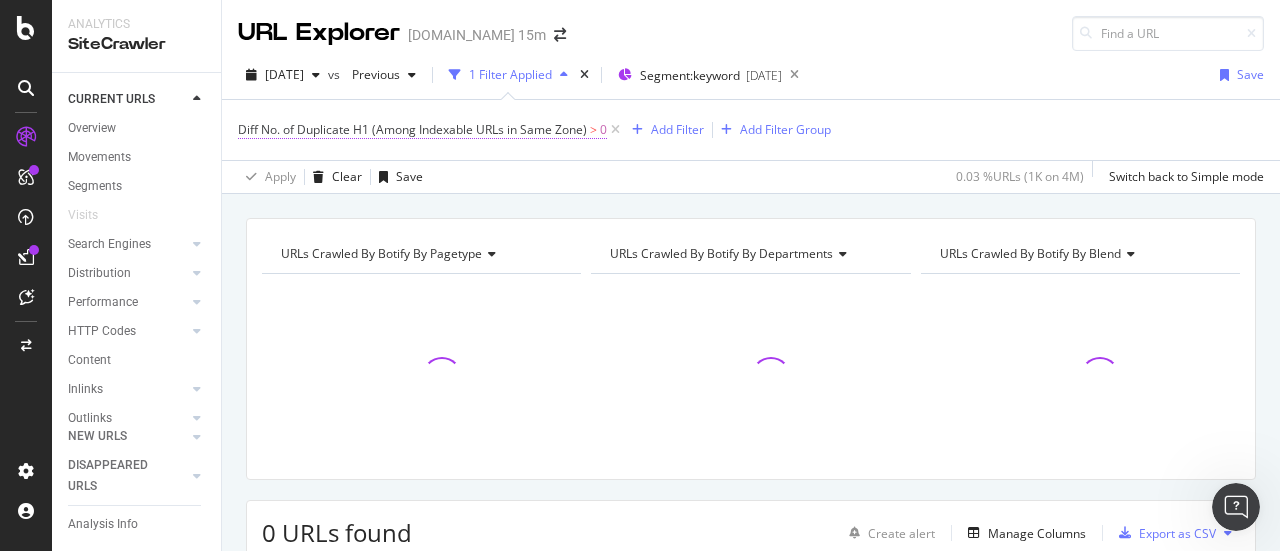 click on "Diff No. of Duplicate H1 (Among Indexable URLs in Same Zone)" at bounding box center [412, 129] 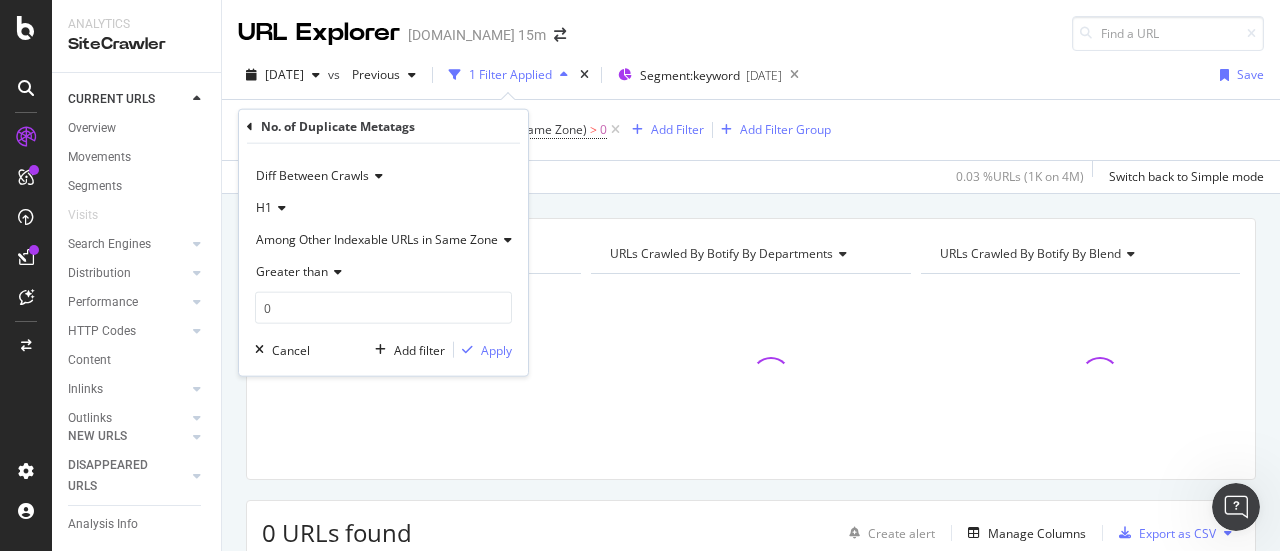 click at bounding box center (250, 126) 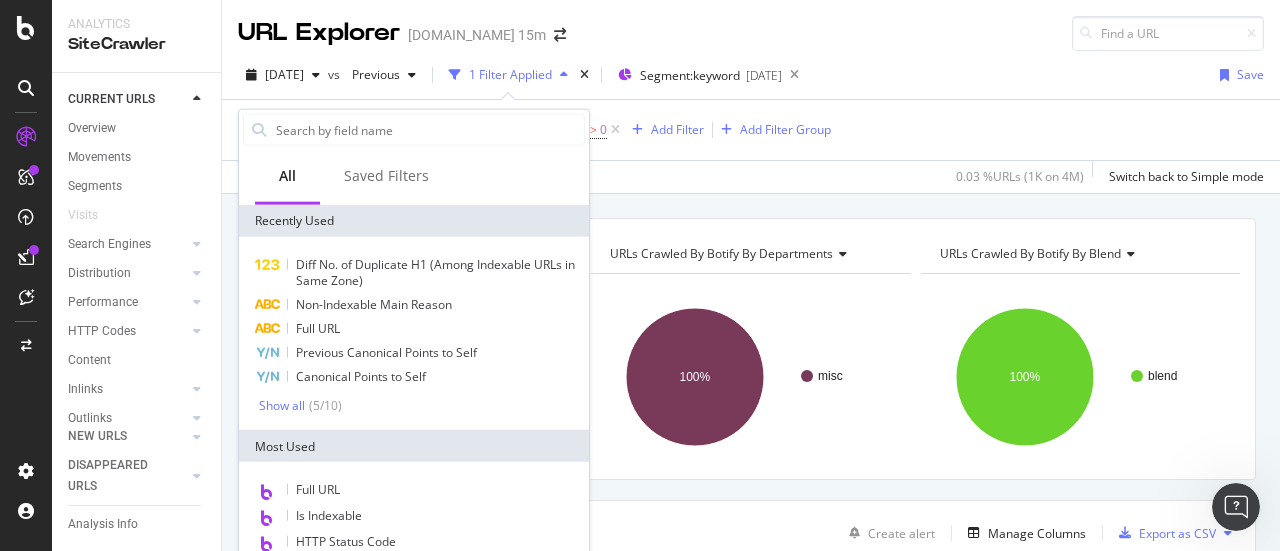 click on "0.03 %  URLs ( 1K on 4M )" at bounding box center (1020, 176) 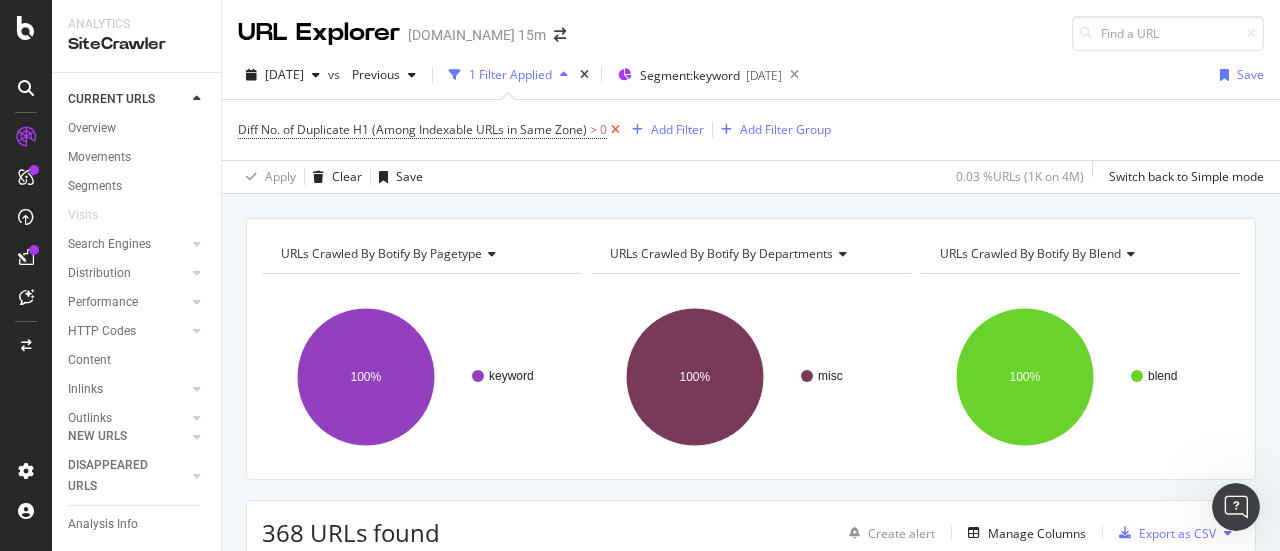 click at bounding box center (615, 130) 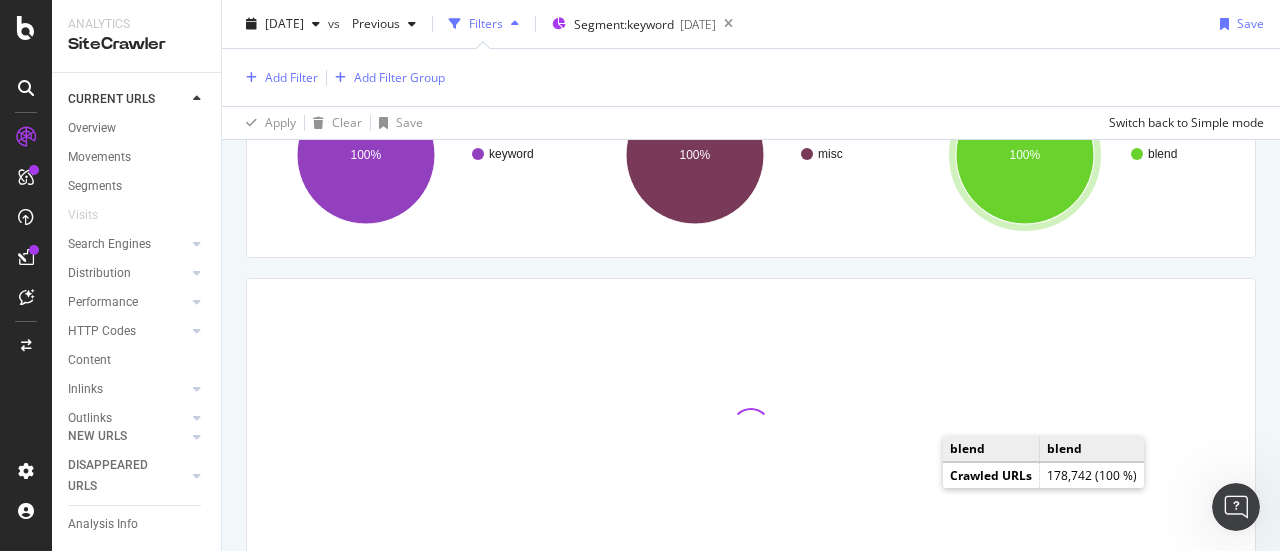 scroll, scrollTop: 233, scrollLeft: 0, axis: vertical 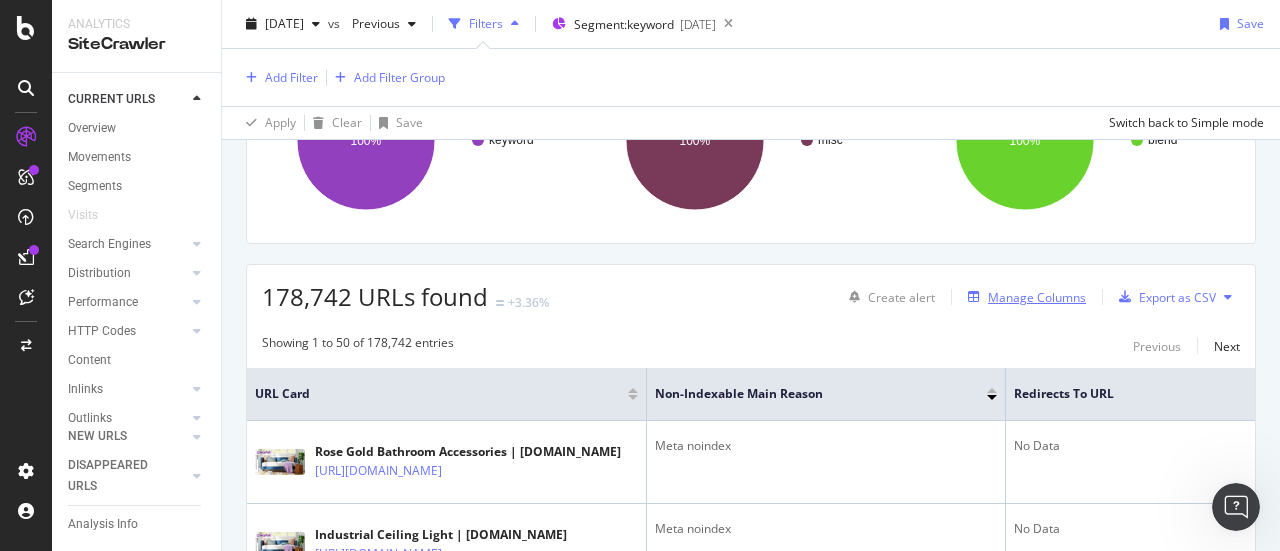 click on "Manage Columns" at bounding box center [1037, 297] 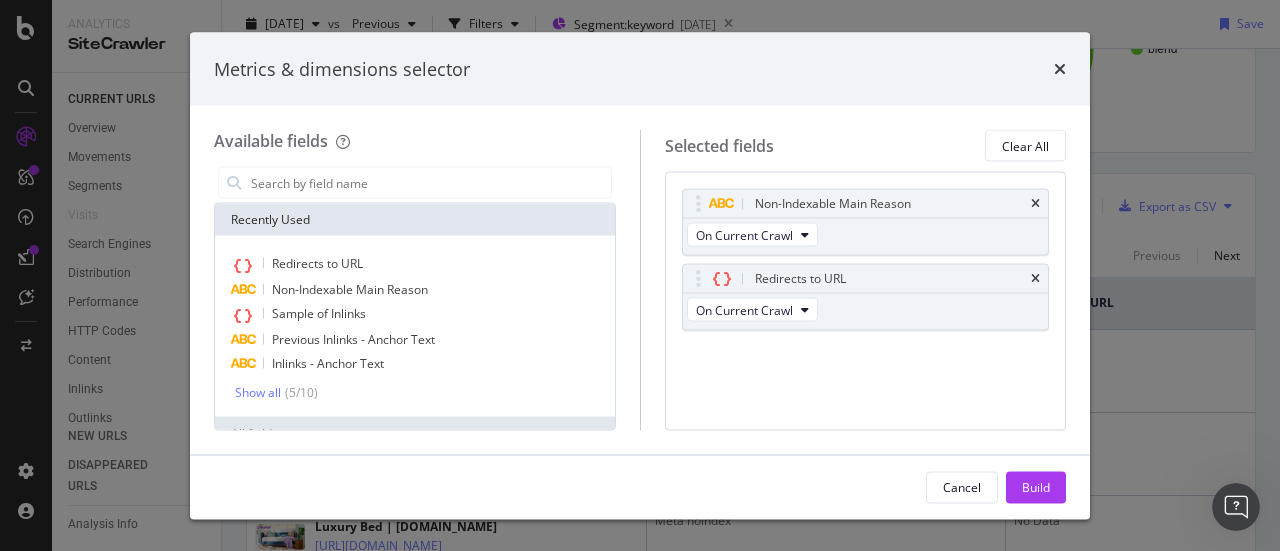 scroll, scrollTop: 143, scrollLeft: 0, axis: vertical 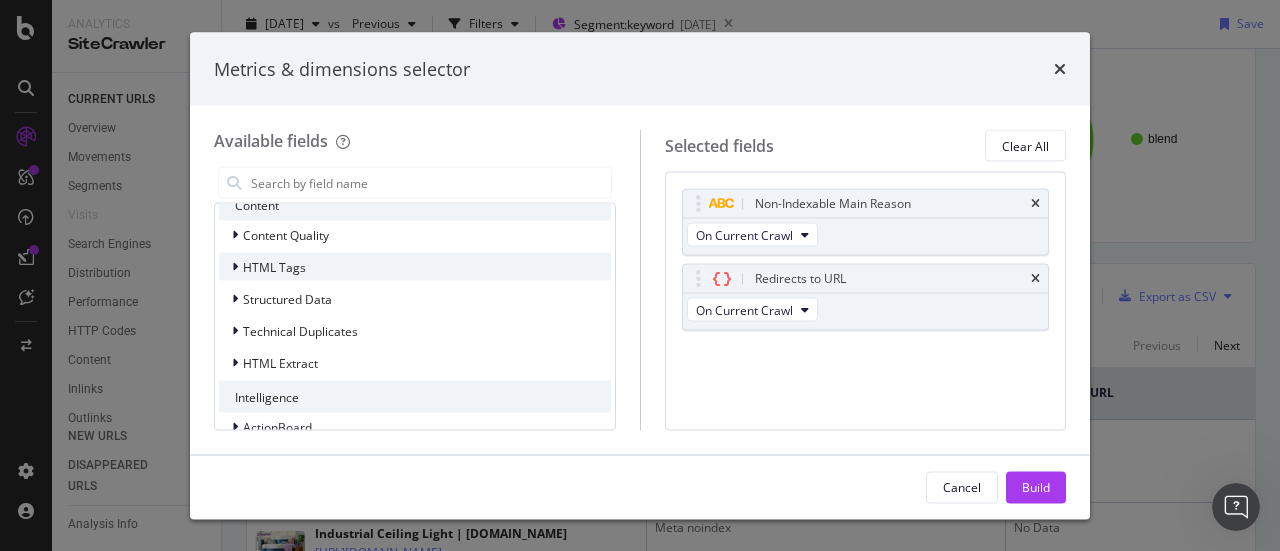 click on "HTML Tags" at bounding box center [274, 266] 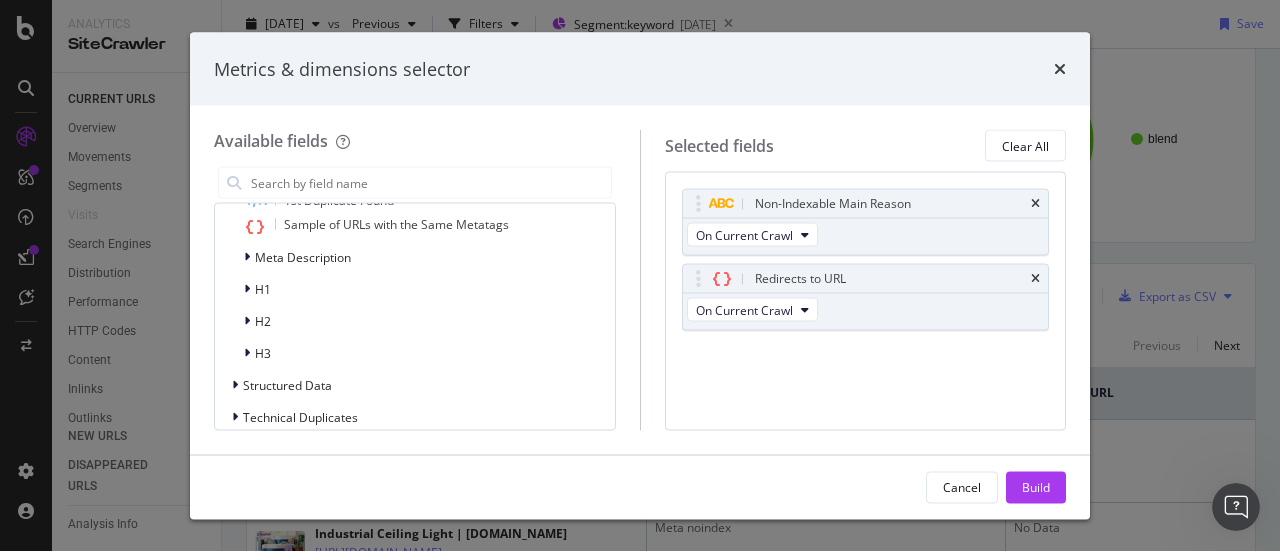 scroll, scrollTop: 875, scrollLeft: 0, axis: vertical 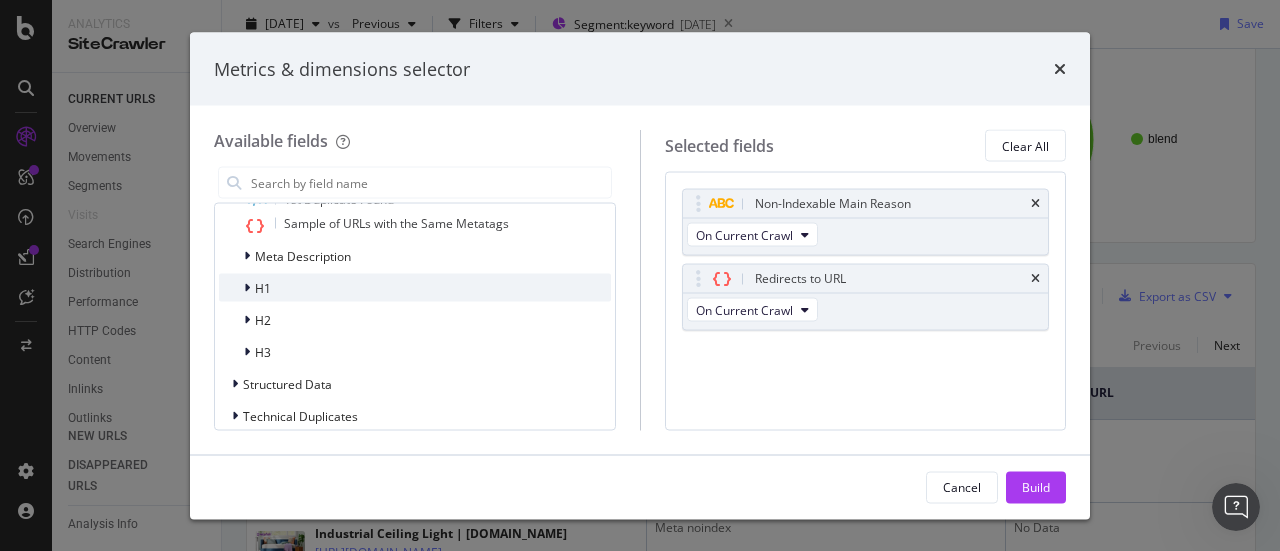 click on "H1" at bounding box center [263, 287] 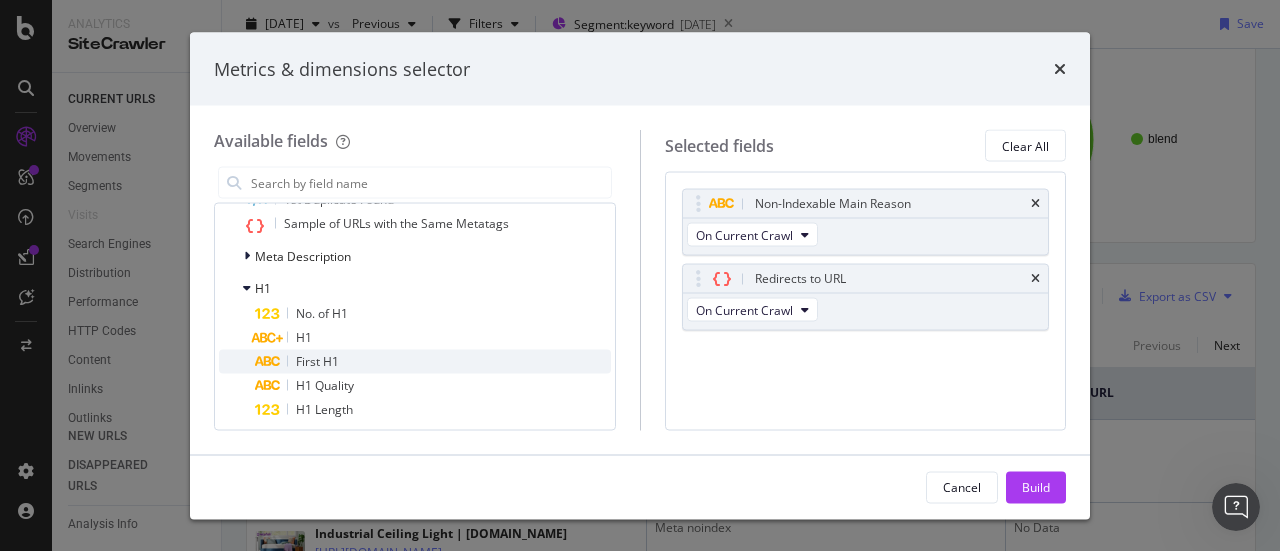 click on "First H1" at bounding box center (317, 361) 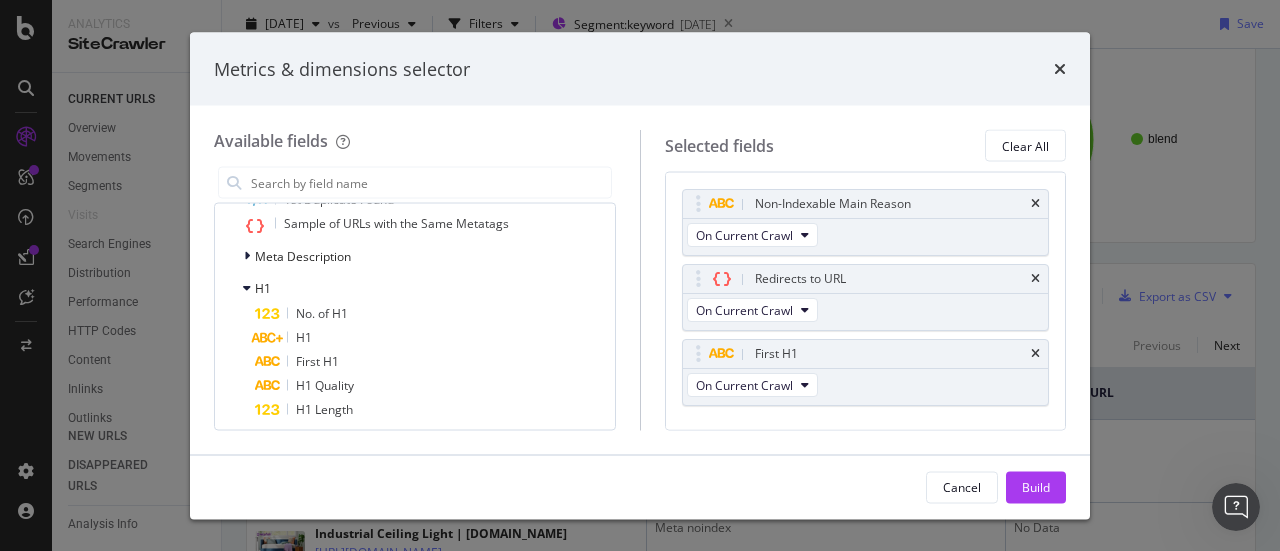 click on "First H1" at bounding box center [317, 361] 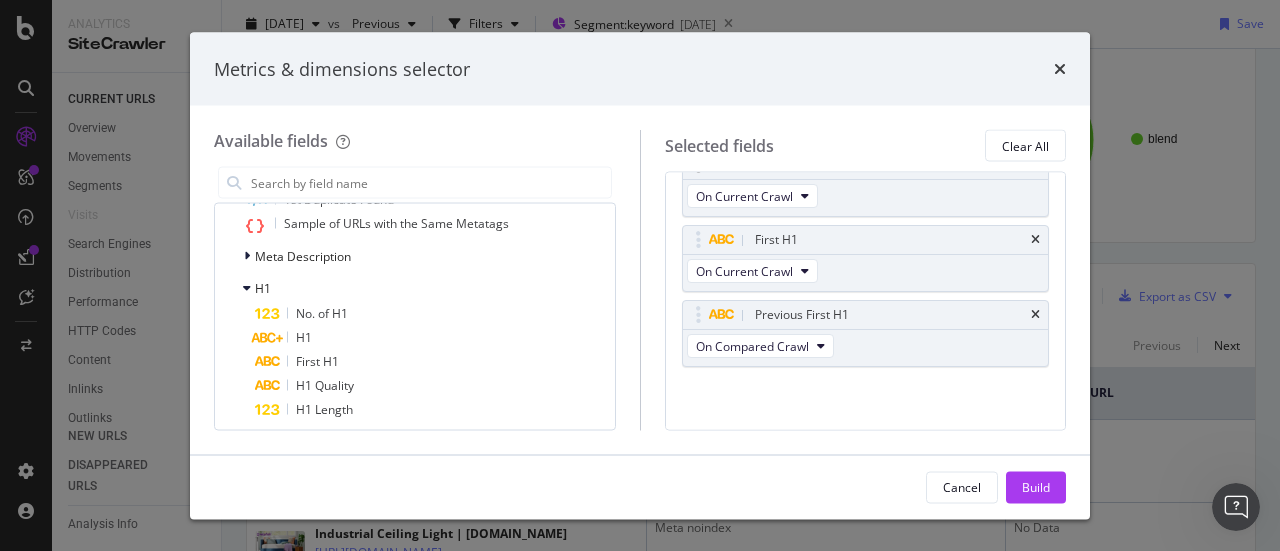 scroll, scrollTop: 0, scrollLeft: 0, axis: both 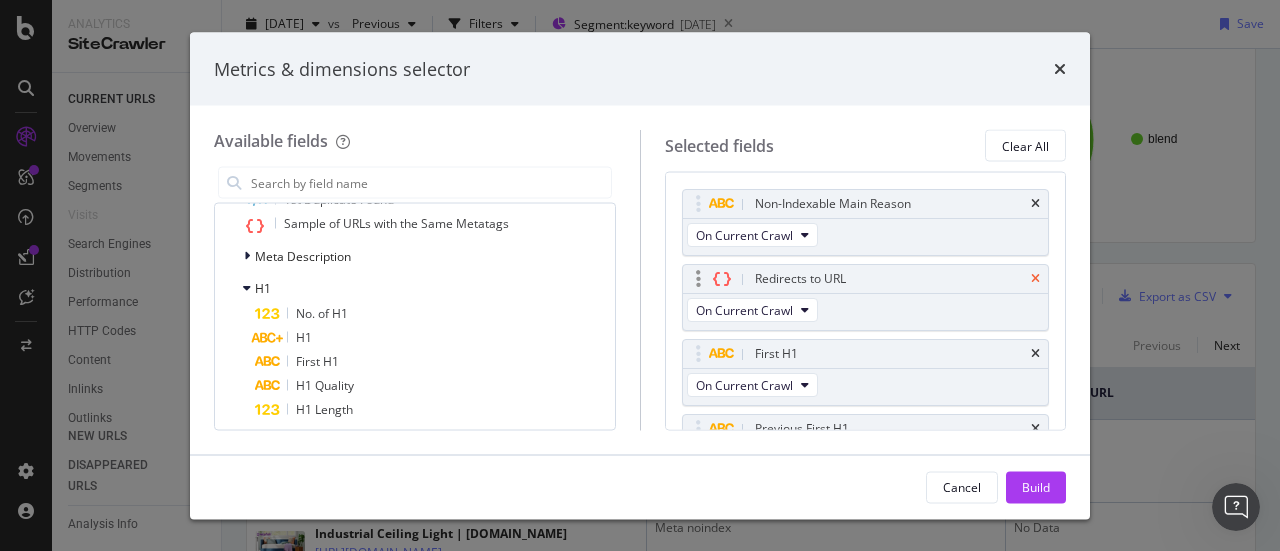 click at bounding box center (1035, 279) 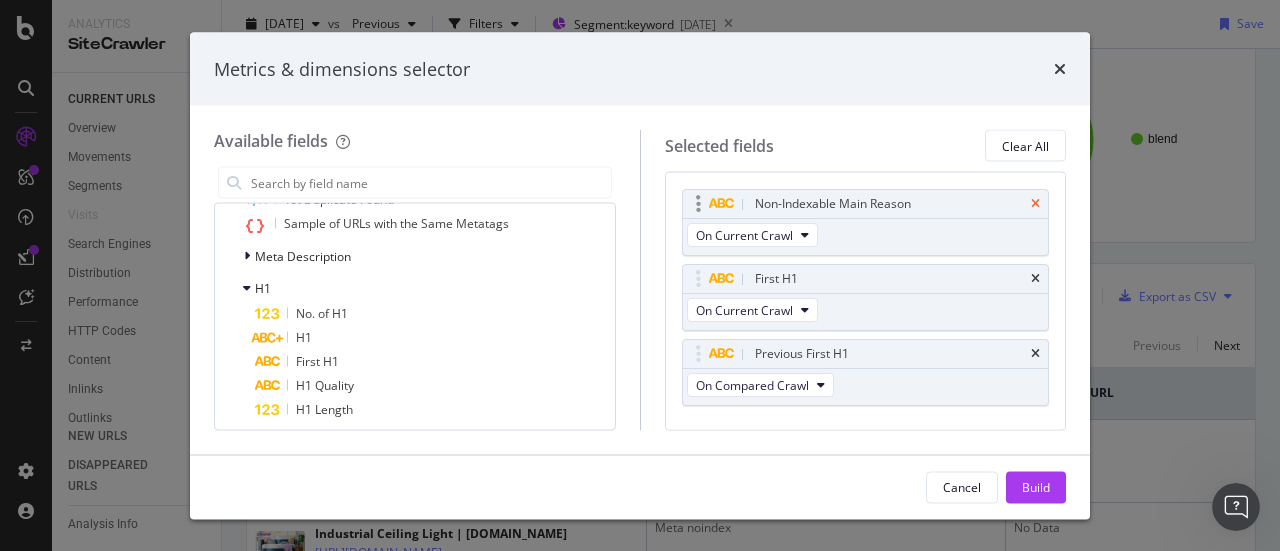 click at bounding box center [1035, 204] 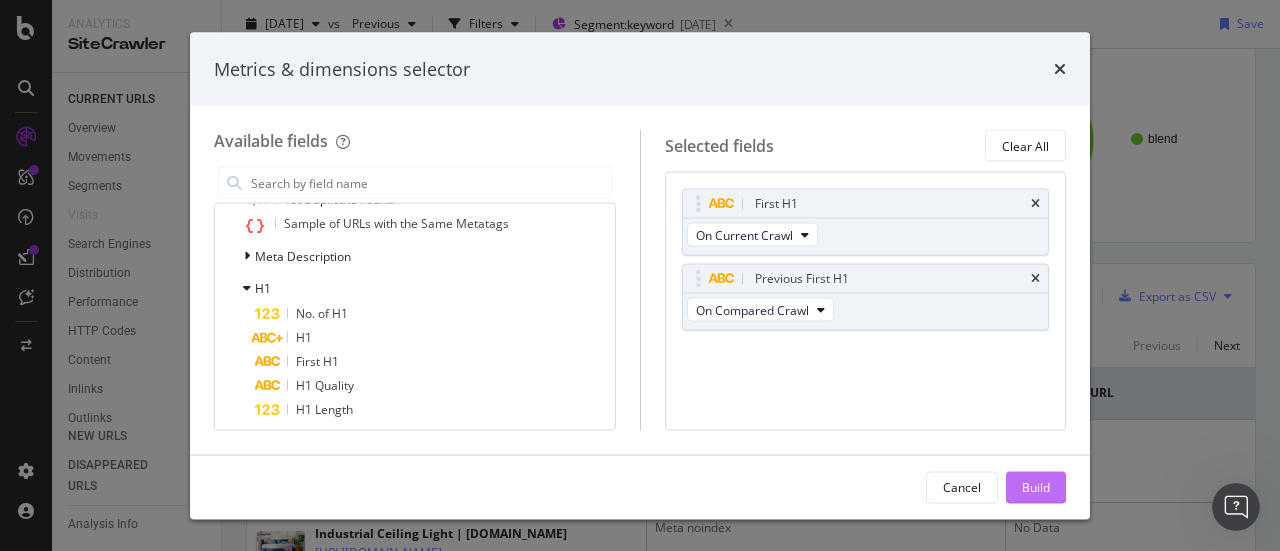 click on "Build" at bounding box center [1036, 487] 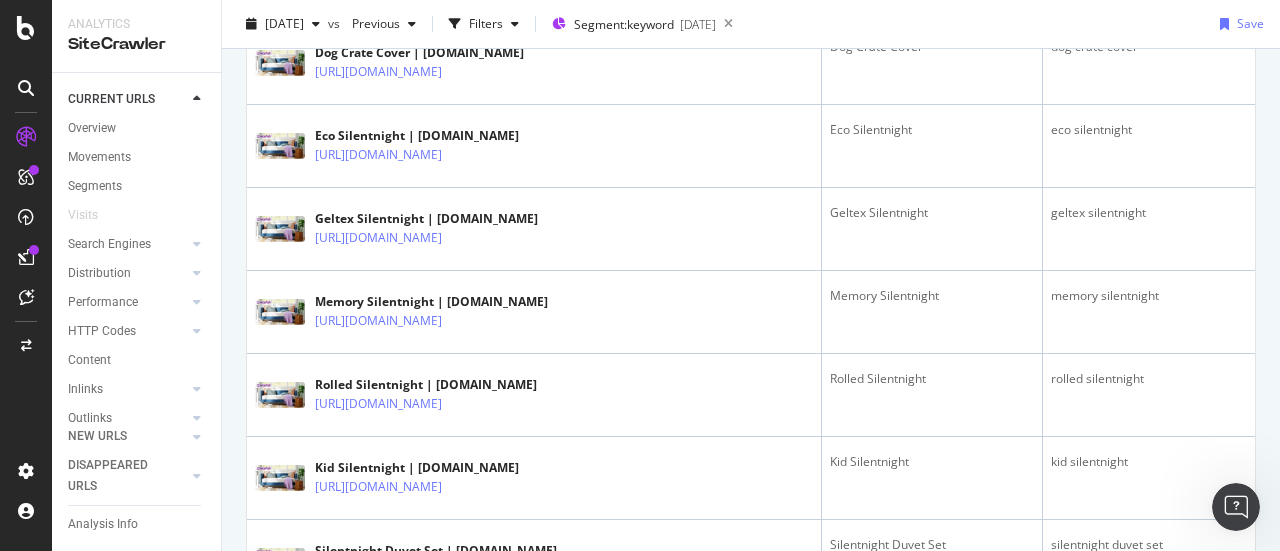 scroll, scrollTop: 0, scrollLeft: 0, axis: both 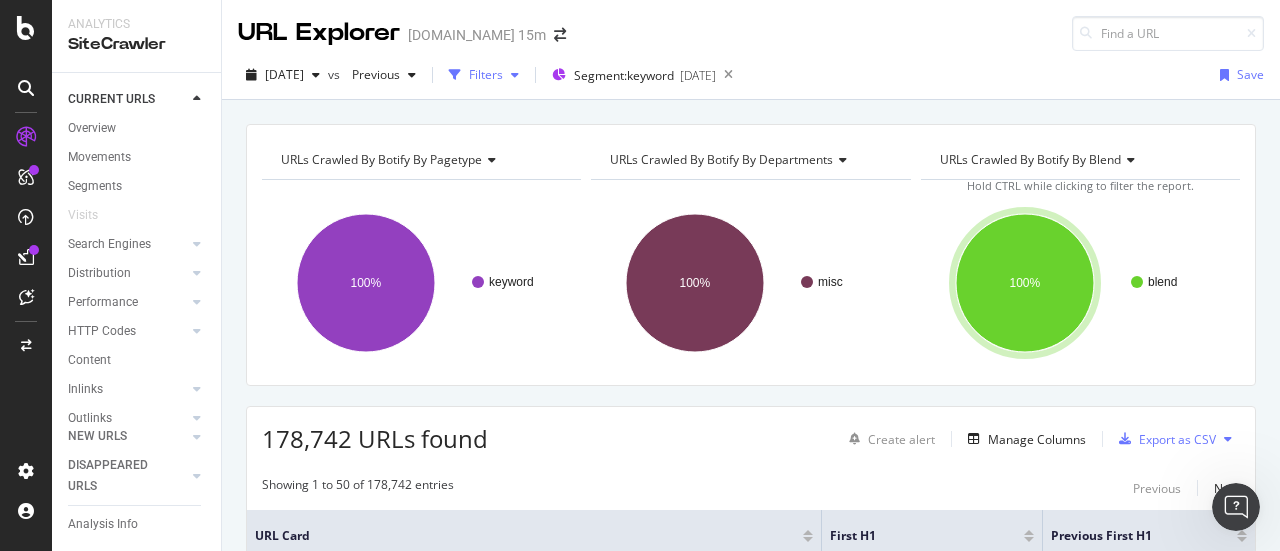 click on "Filters" at bounding box center (484, 75) 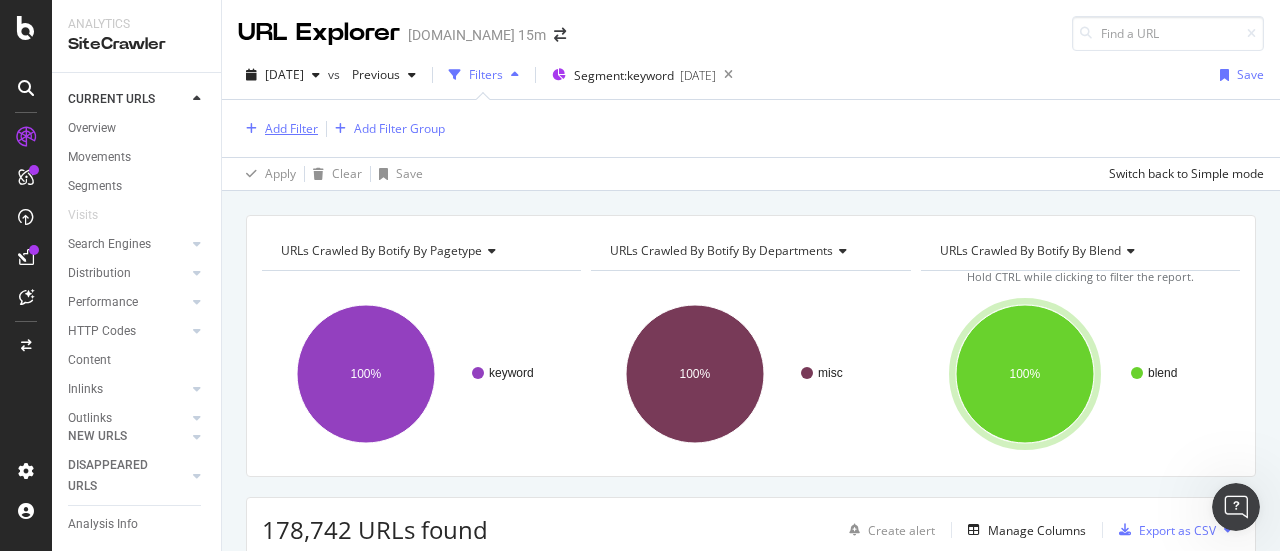 click on "Add Filter" at bounding box center [278, 129] 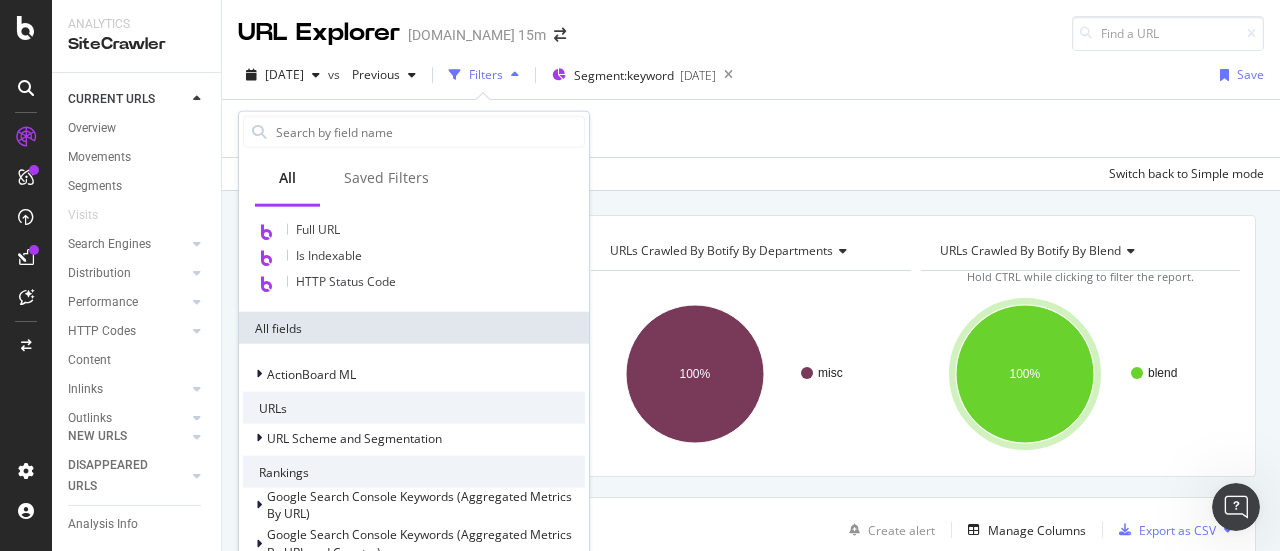 scroll, scrollTop: 301, scrollLeft: 0, axis: vertical 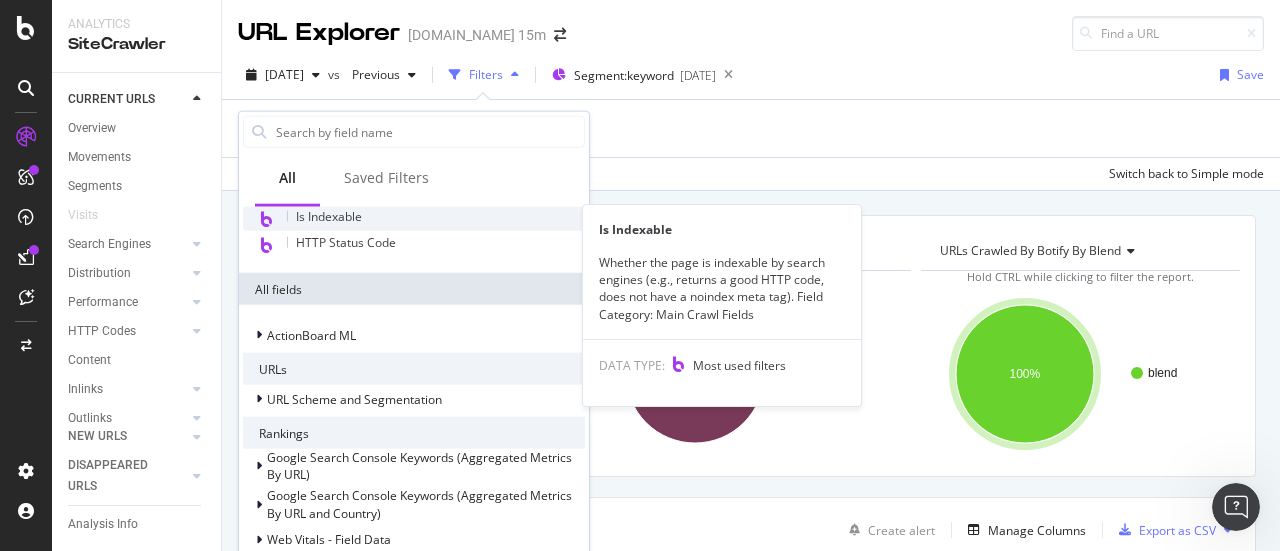 click on "Is Indexable" at bounding box center (414, 218) 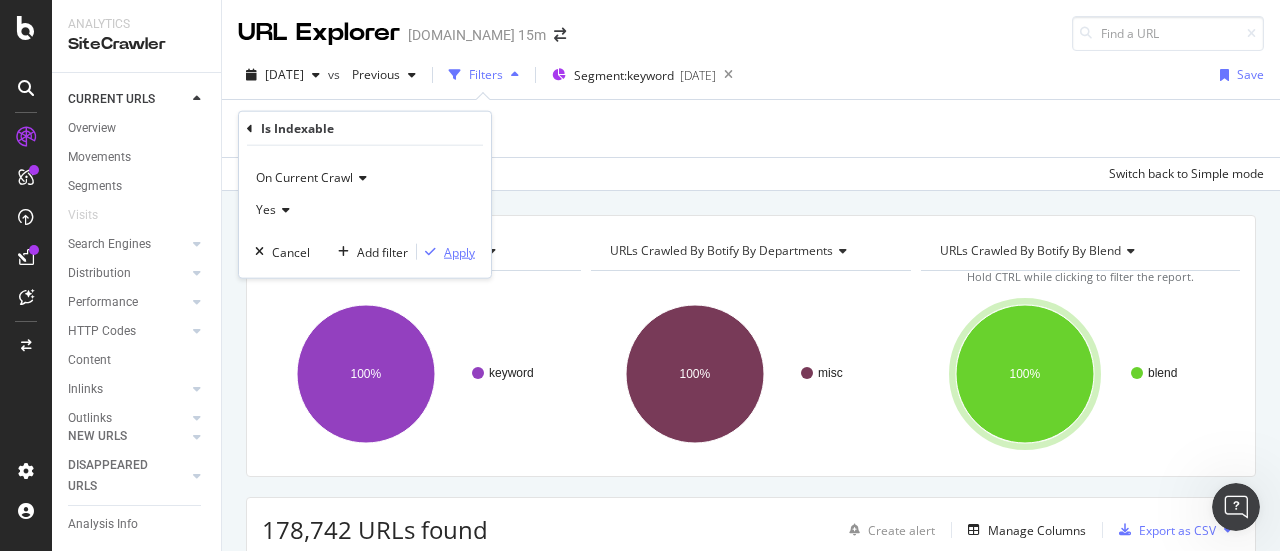 click on "Apply" at bounding box center (459, 251) 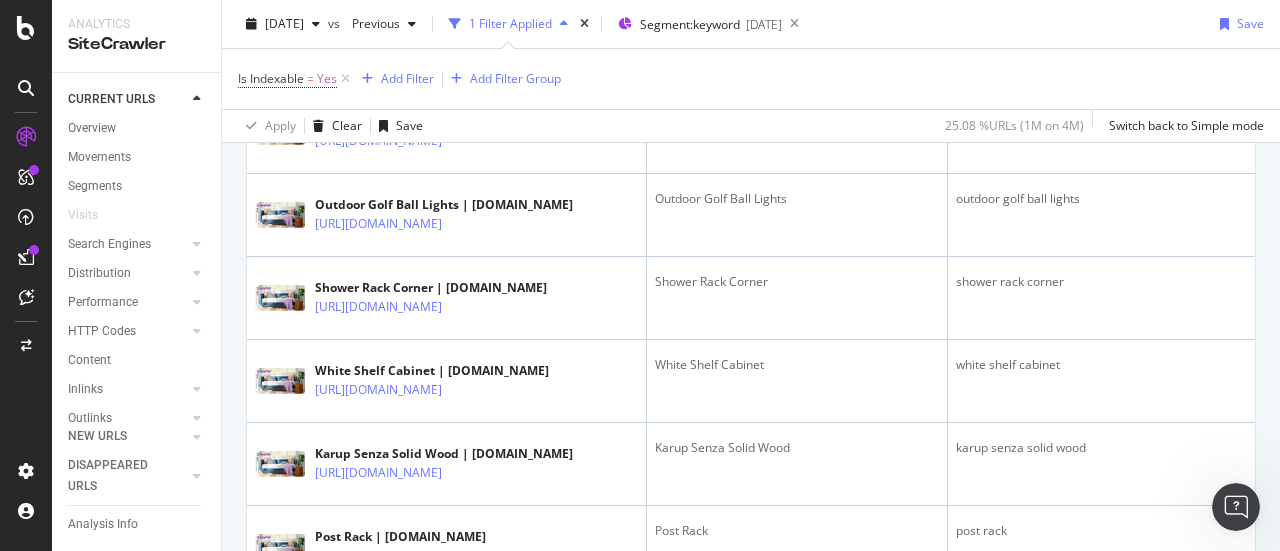 scroll, scrollTop: 4829, scrollLeft: 0, axis: vertical 